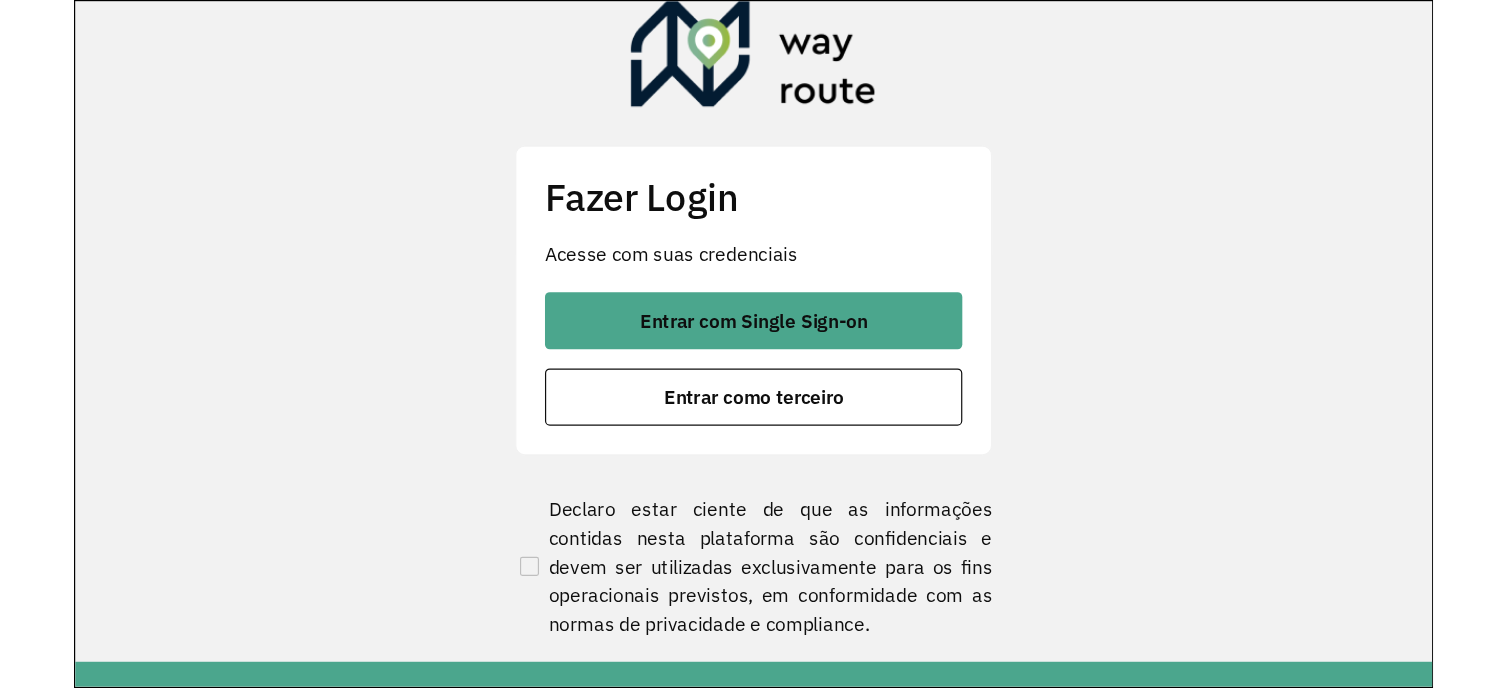 scroll, scrollTop: 0, scrollLeft: 0, axis: both 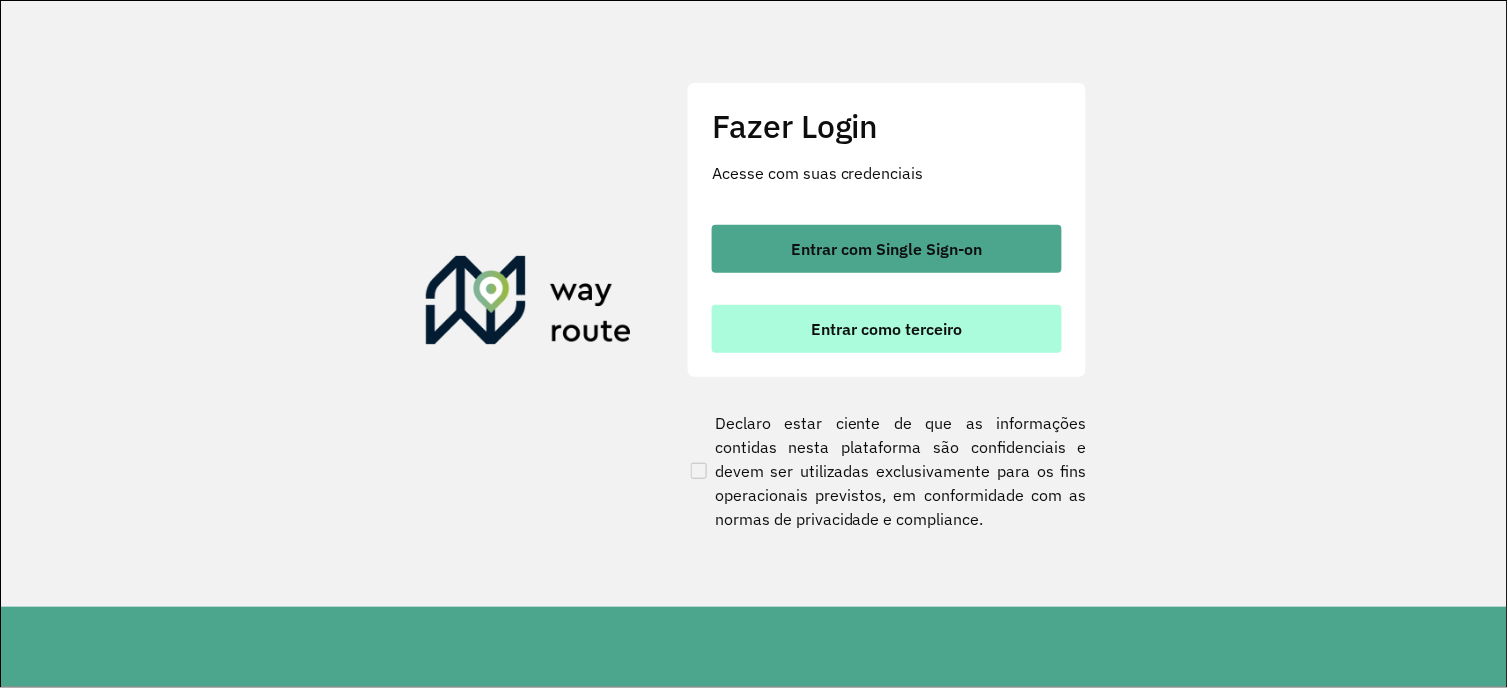 click on "Entrar como terceiro" at bounding box center (887, 329) 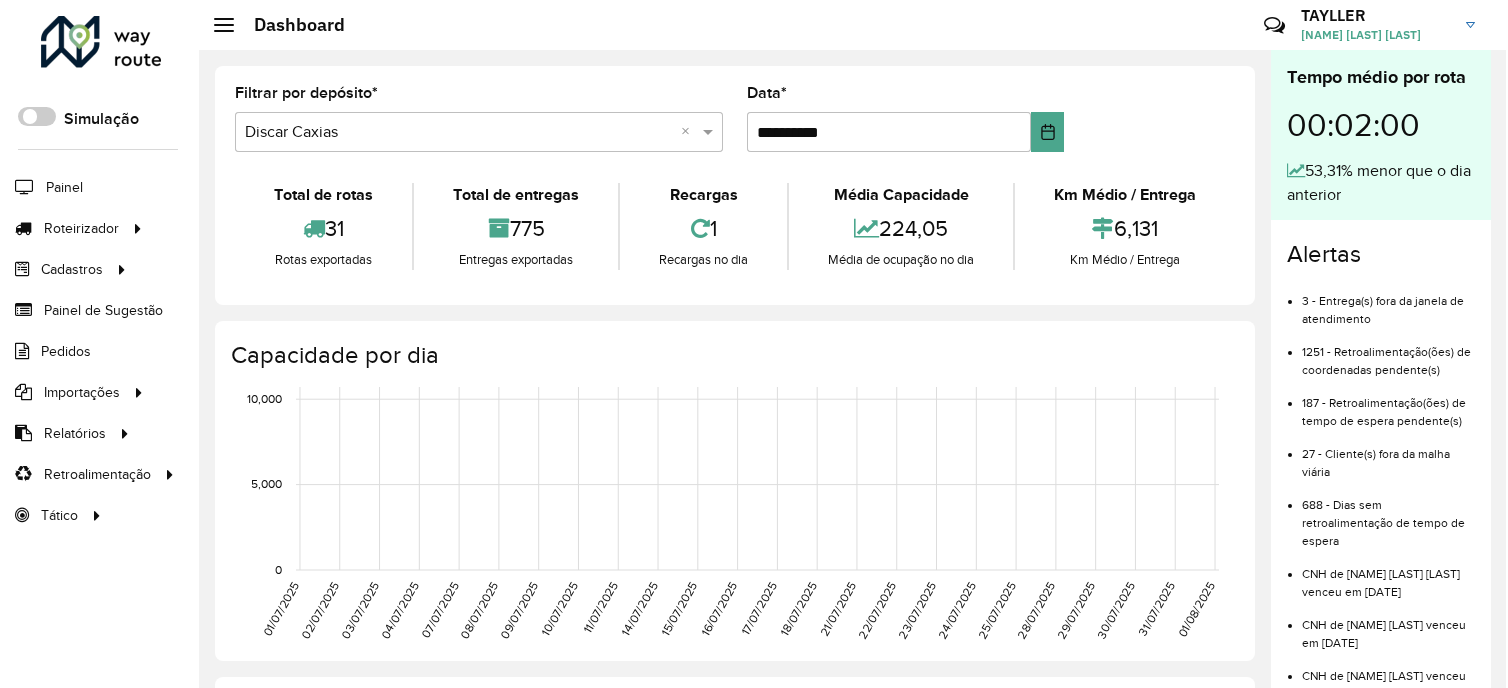 scroll, scrollTop: 0, scrollLeft: 0, axis: both 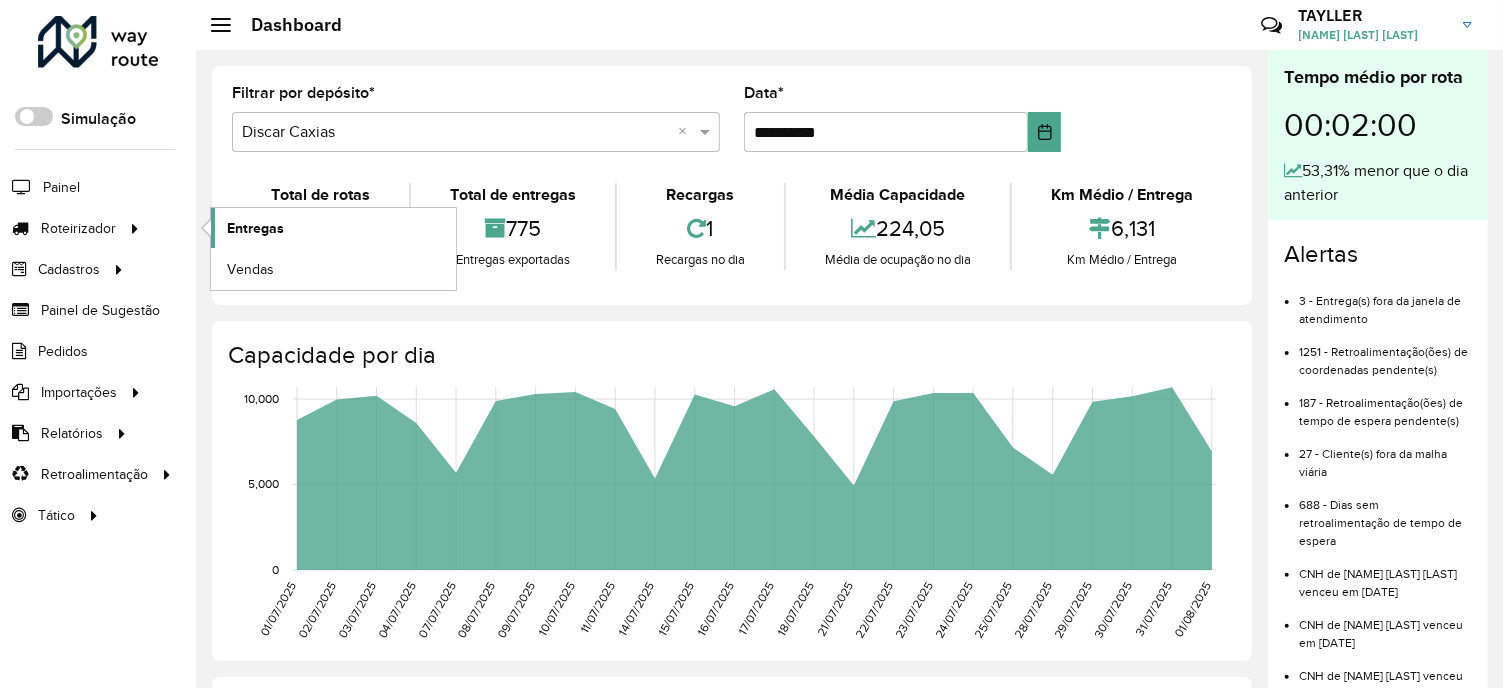 click on "Entregas" 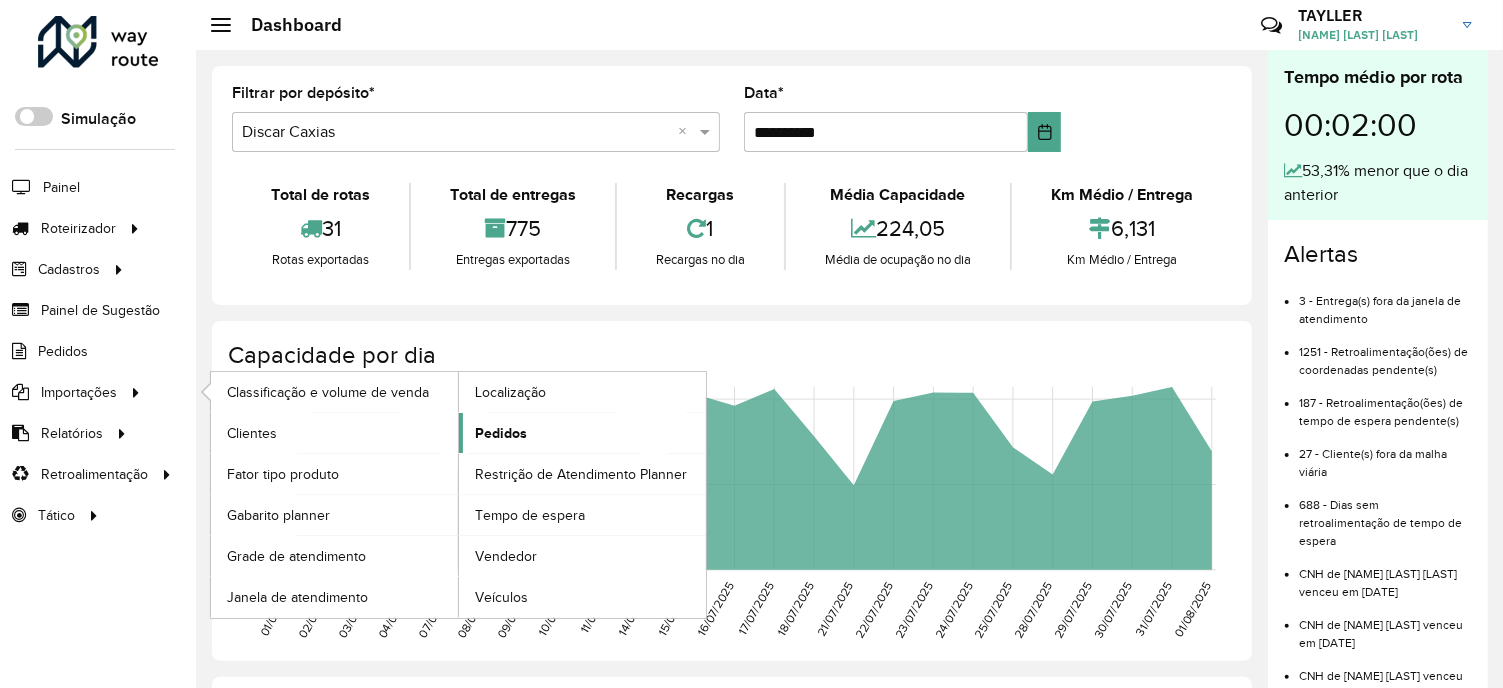 click on "Pedidos" 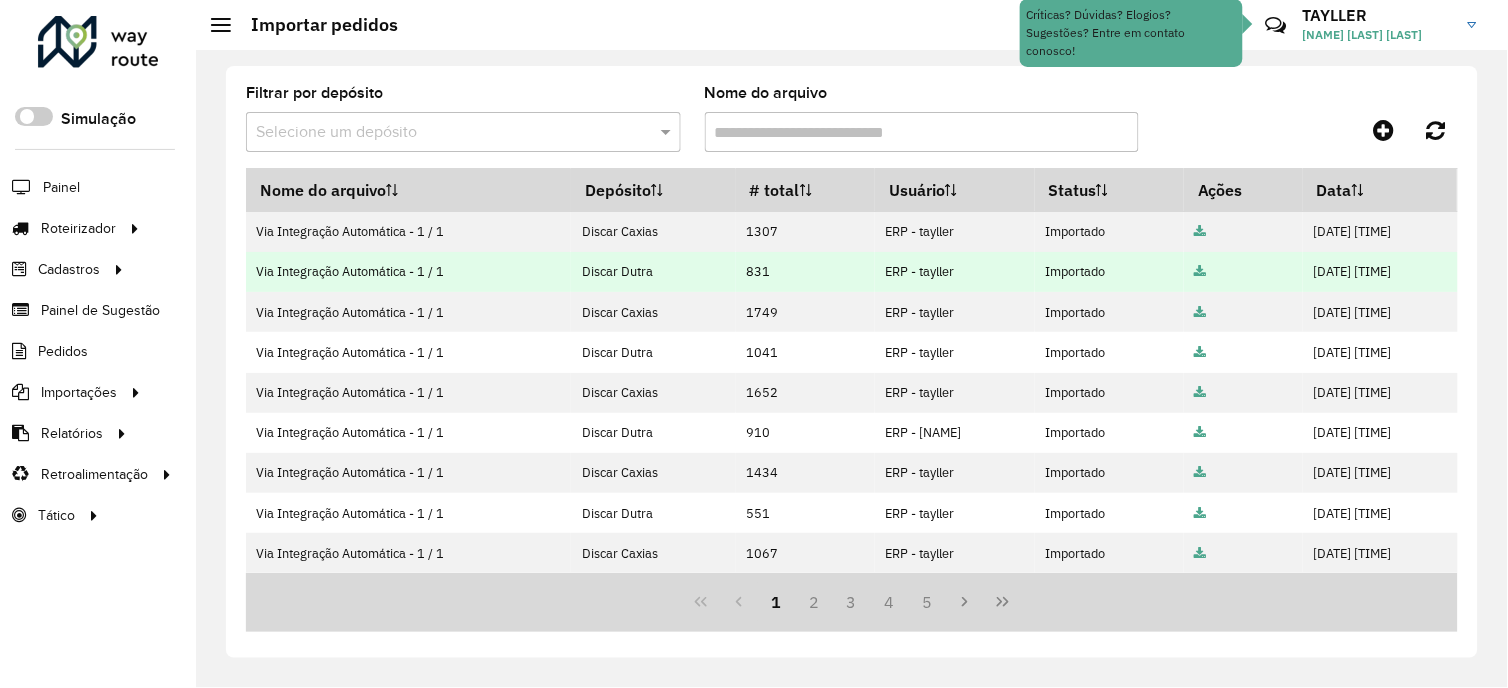 drag, startPoint x: 893, startPoint y: 276, endPoint x: 814, endPoint y: 262, distance: 80.23092 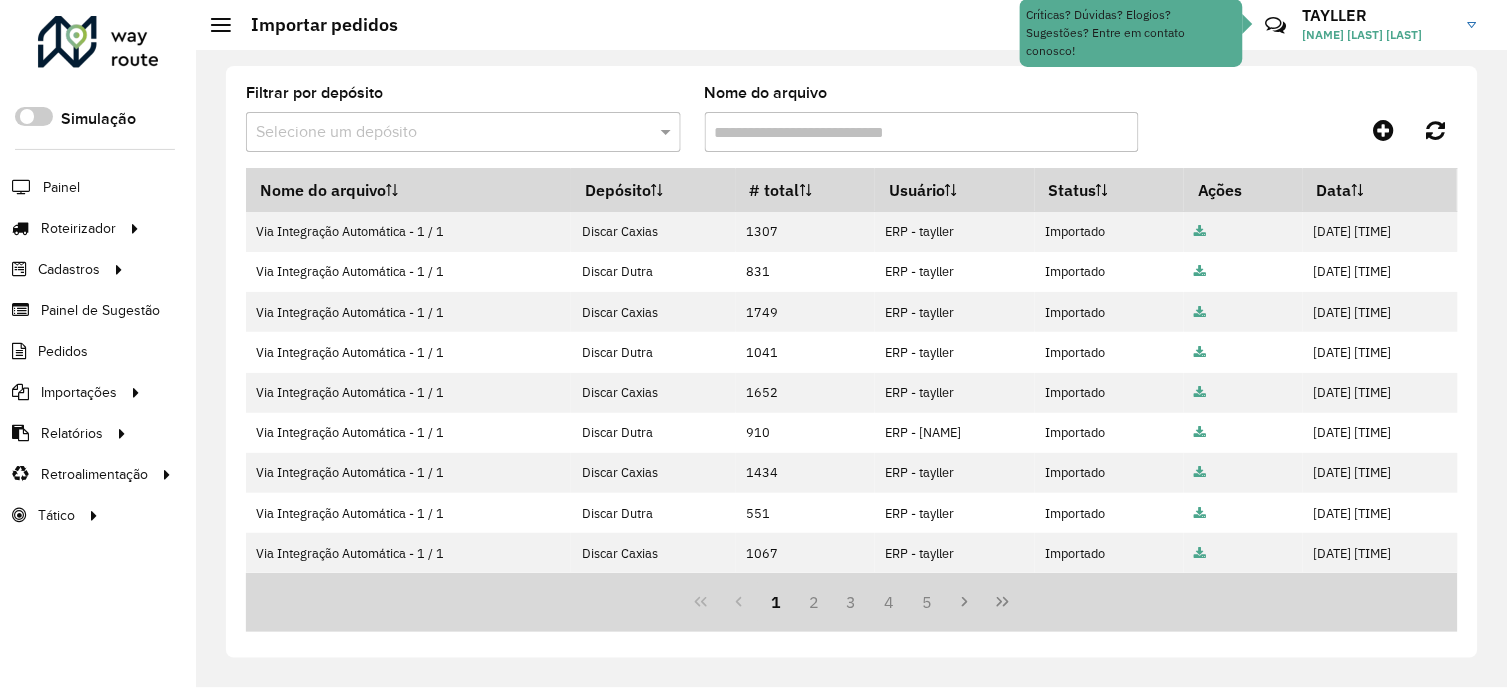 click 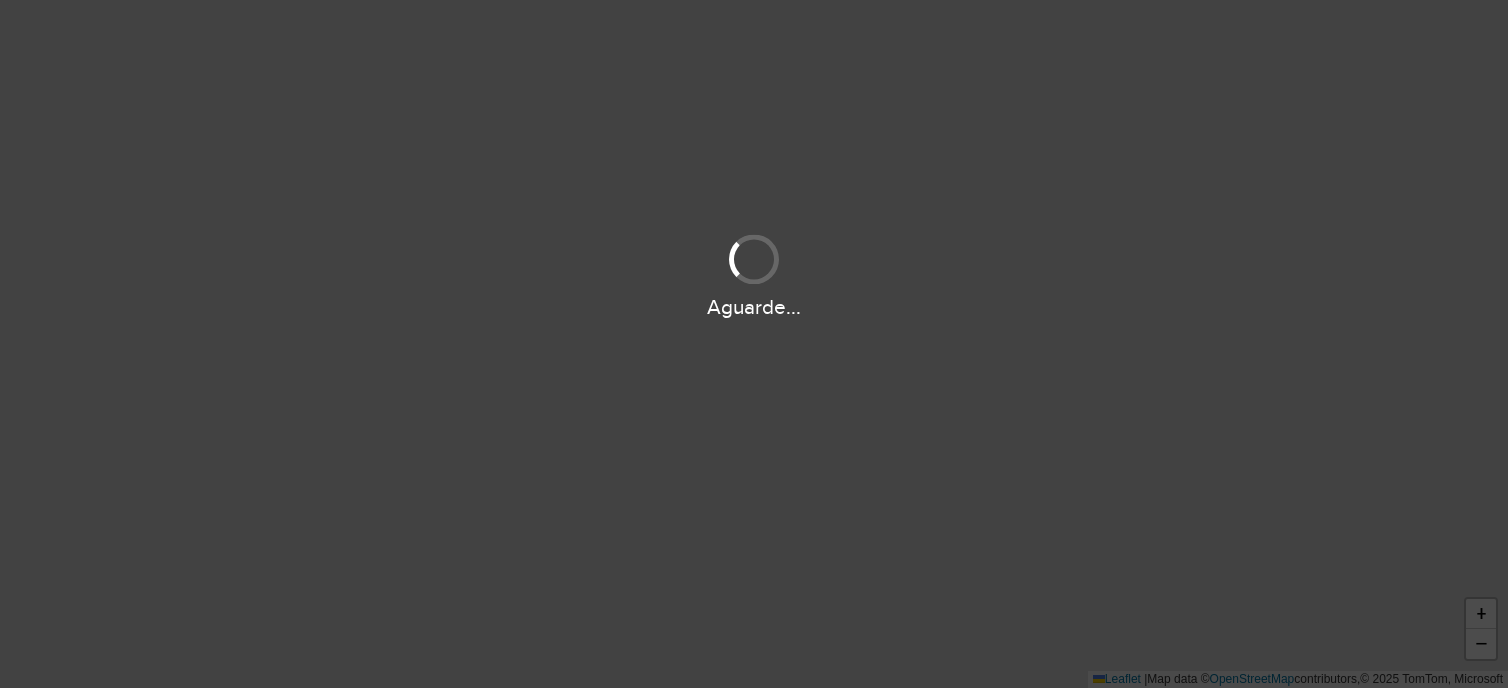 scroll, scrollTop: 0, scrollLeft: 0, axis: both 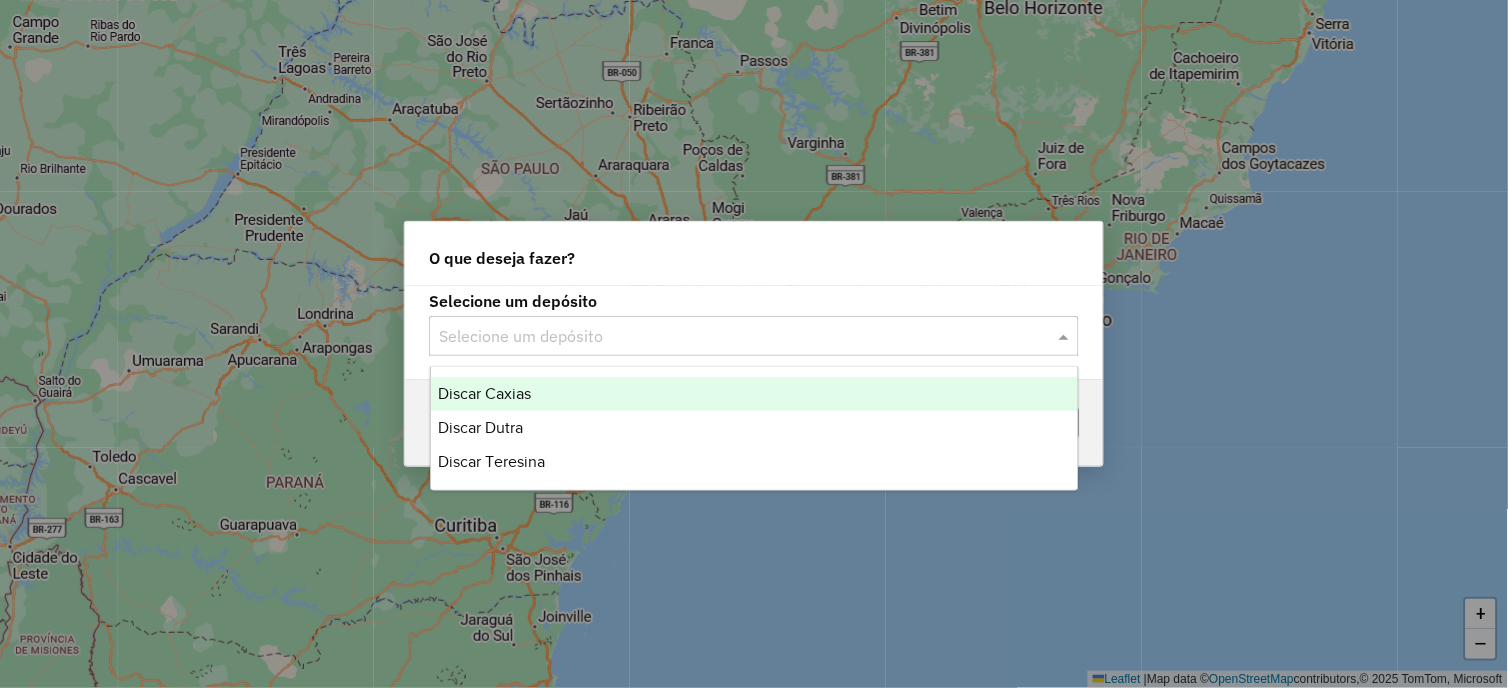 click 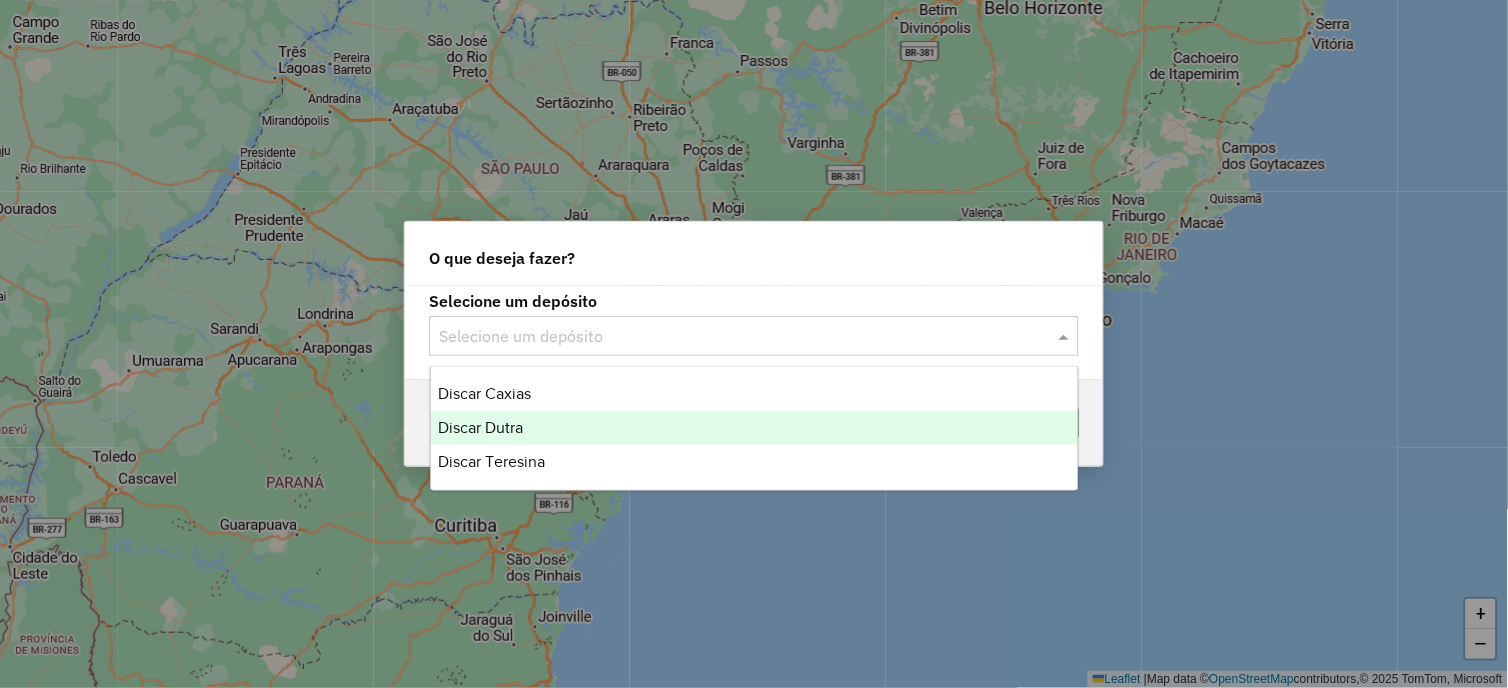 click on "Discar Dutra" at bounding box center [755, 428] 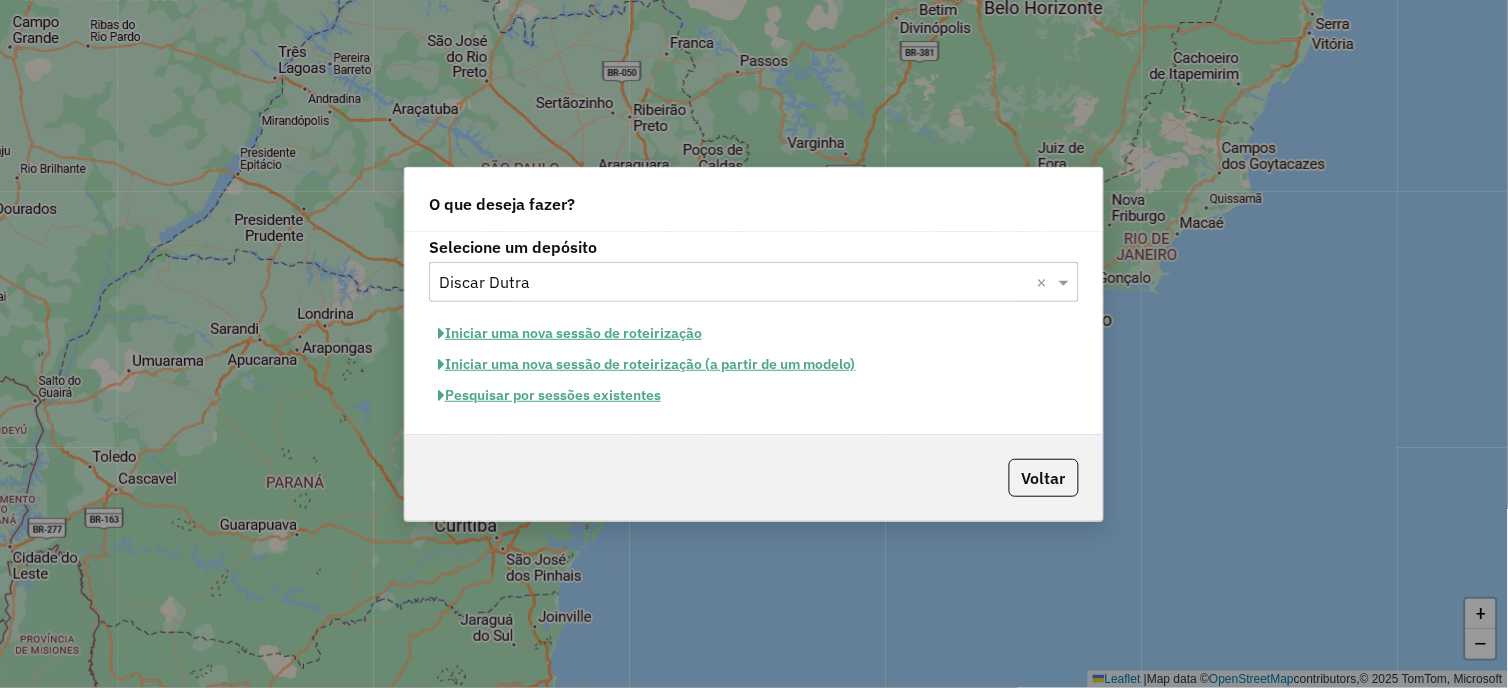 click on "Pesquisar por sessões existentes" 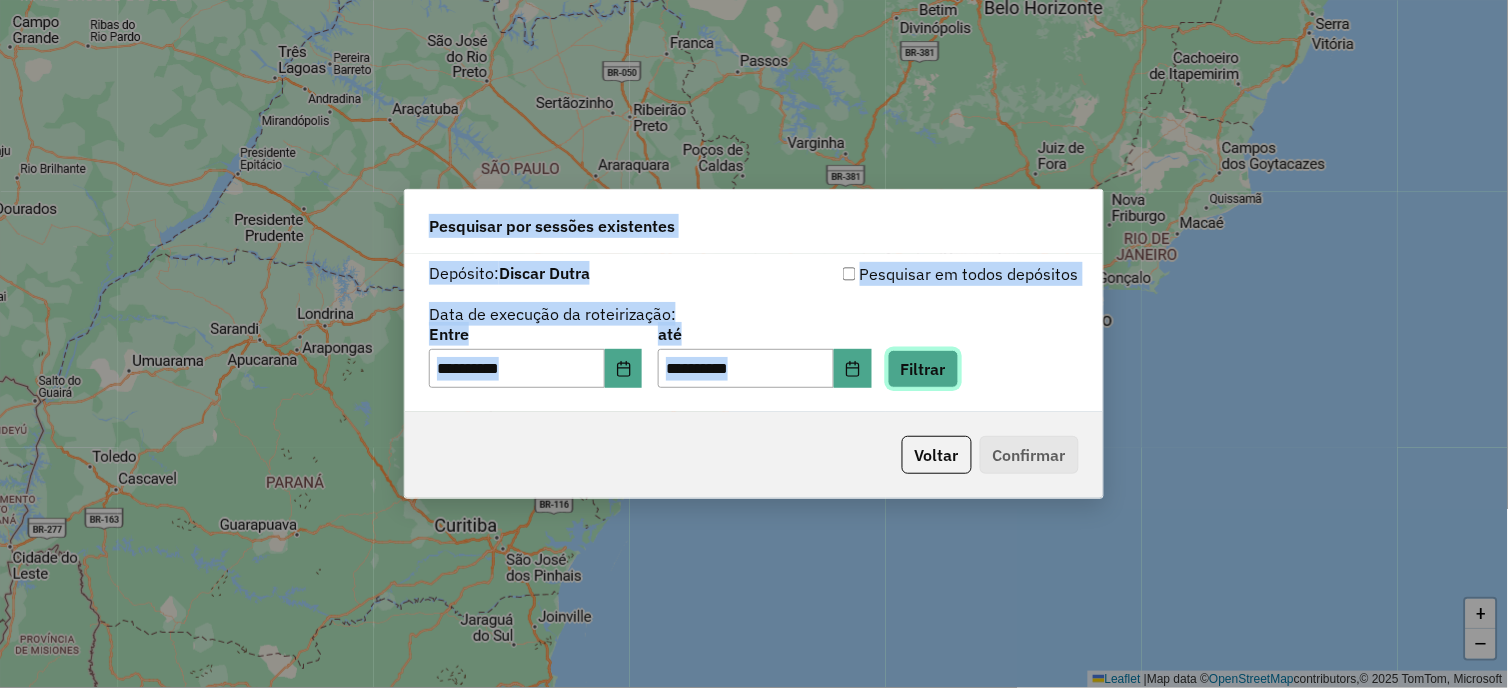 click on "Filtrar" 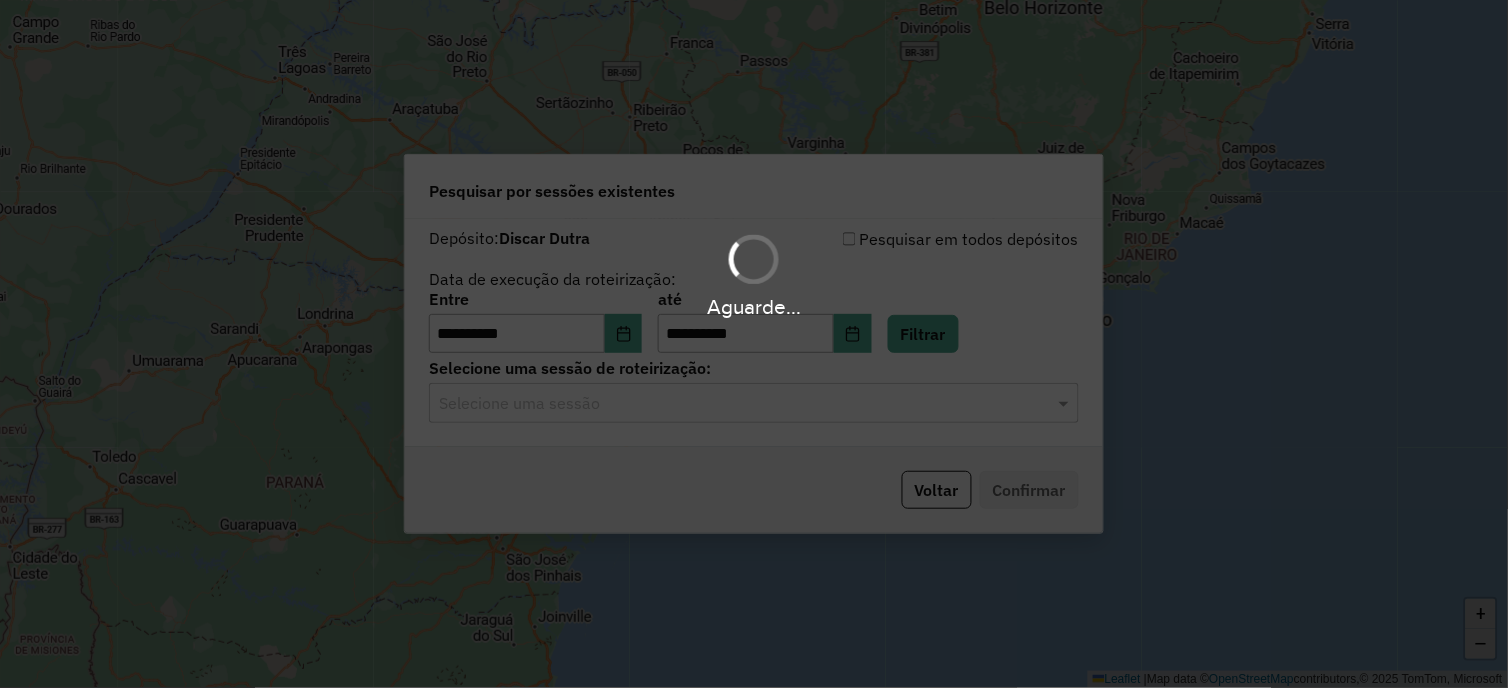 click on "Aguarde..." at bounding box center (754, 344) 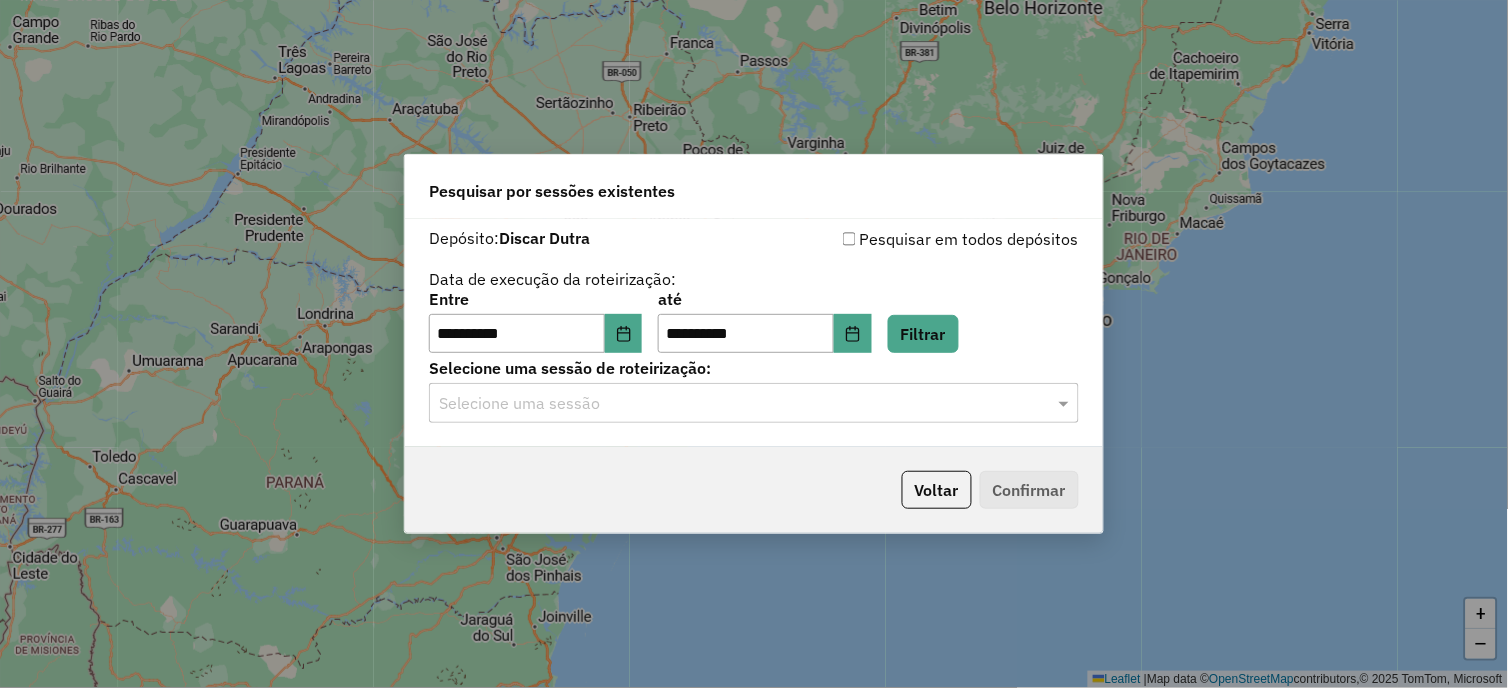 click 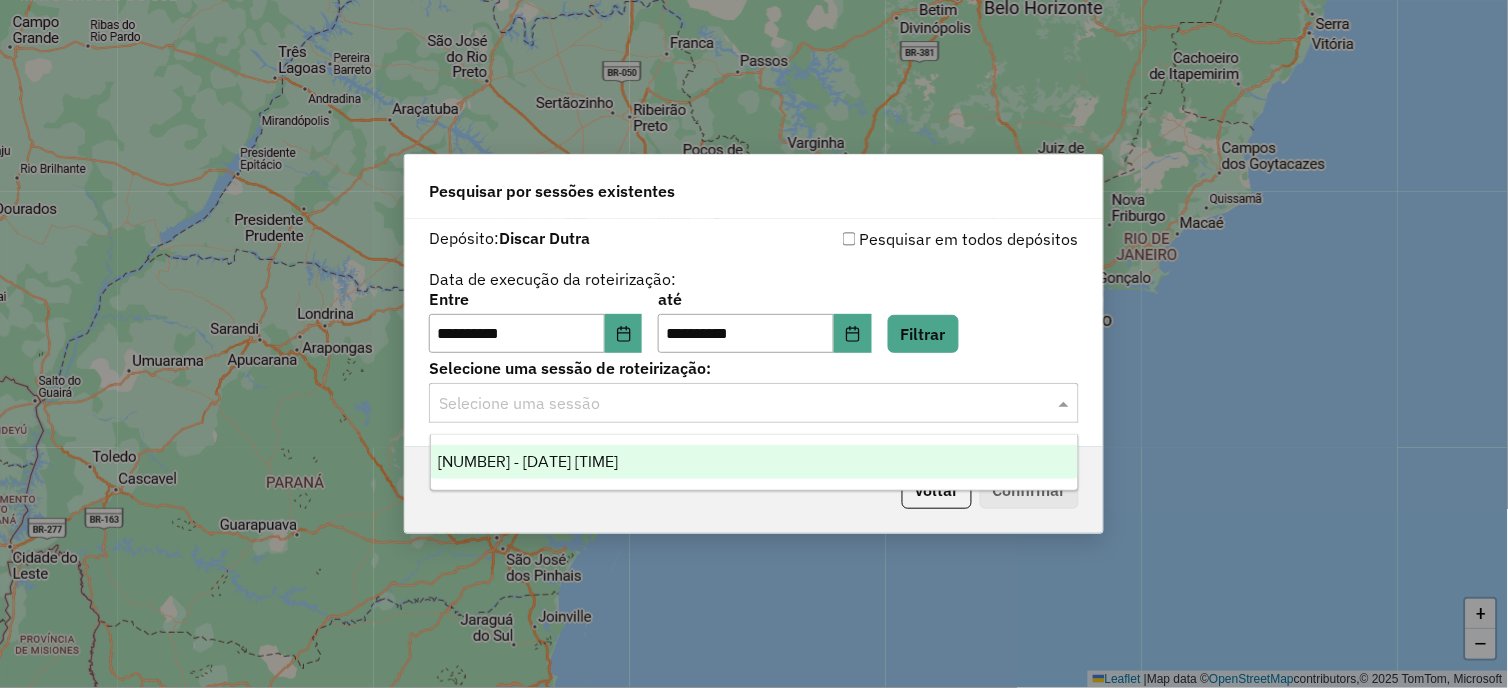 click on "973250 - 01/08/2025 17:52" at bounding box center [755, 462] 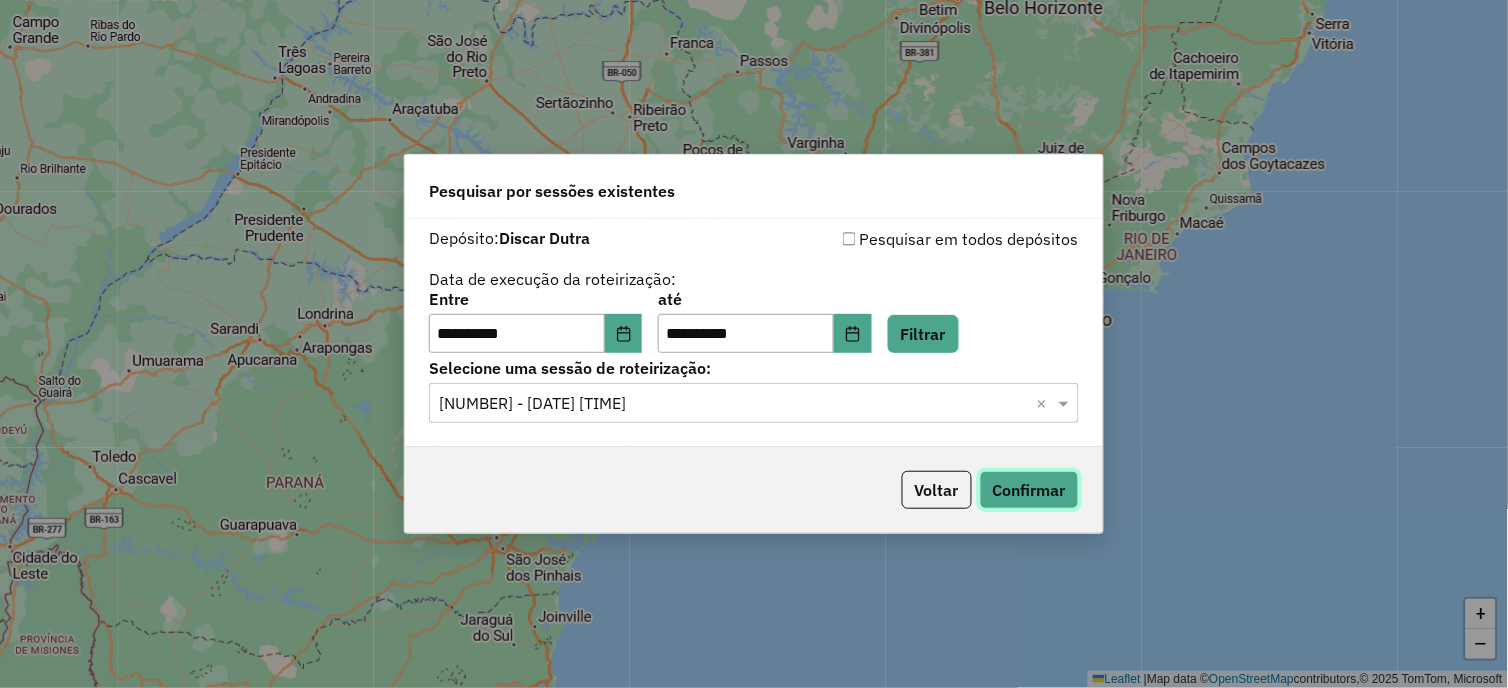 click on "Confirmar" 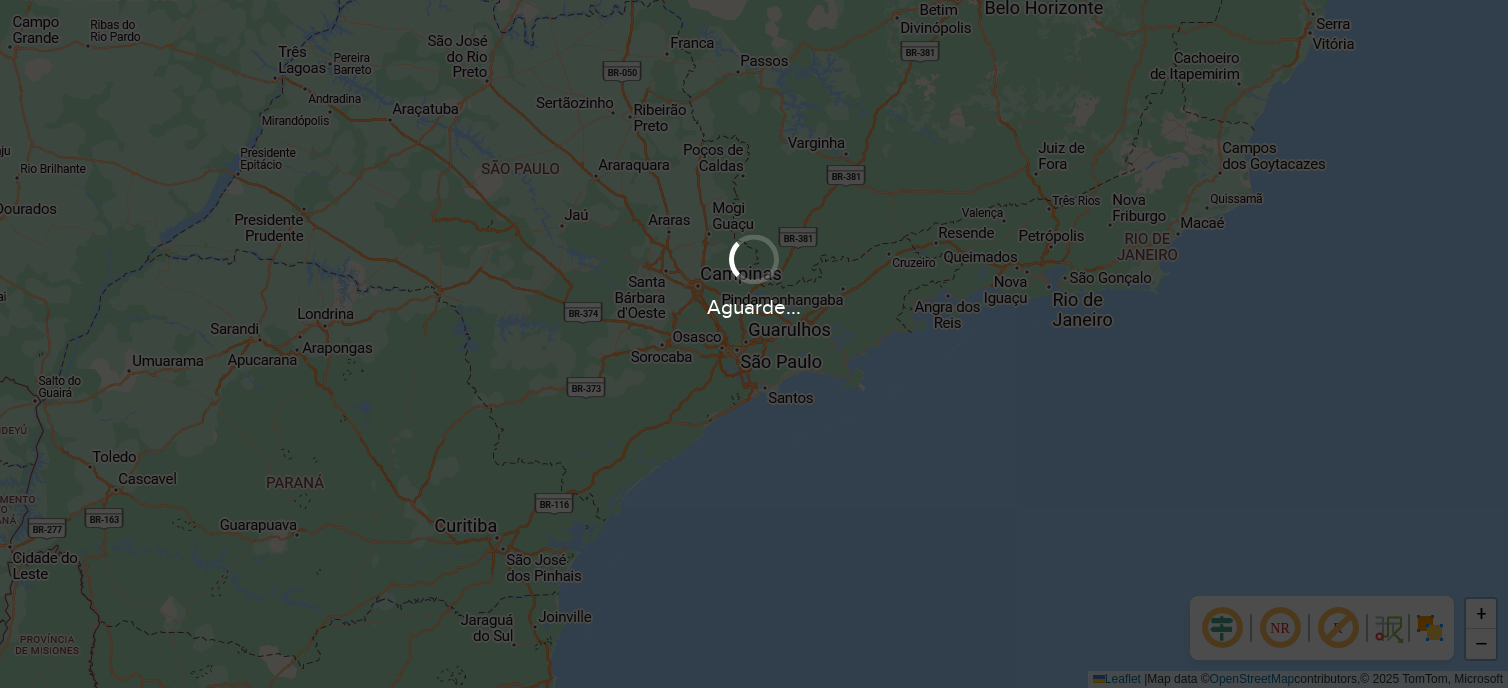 scroll, scrollTop: 0, scrollLeft: 0, axis: both 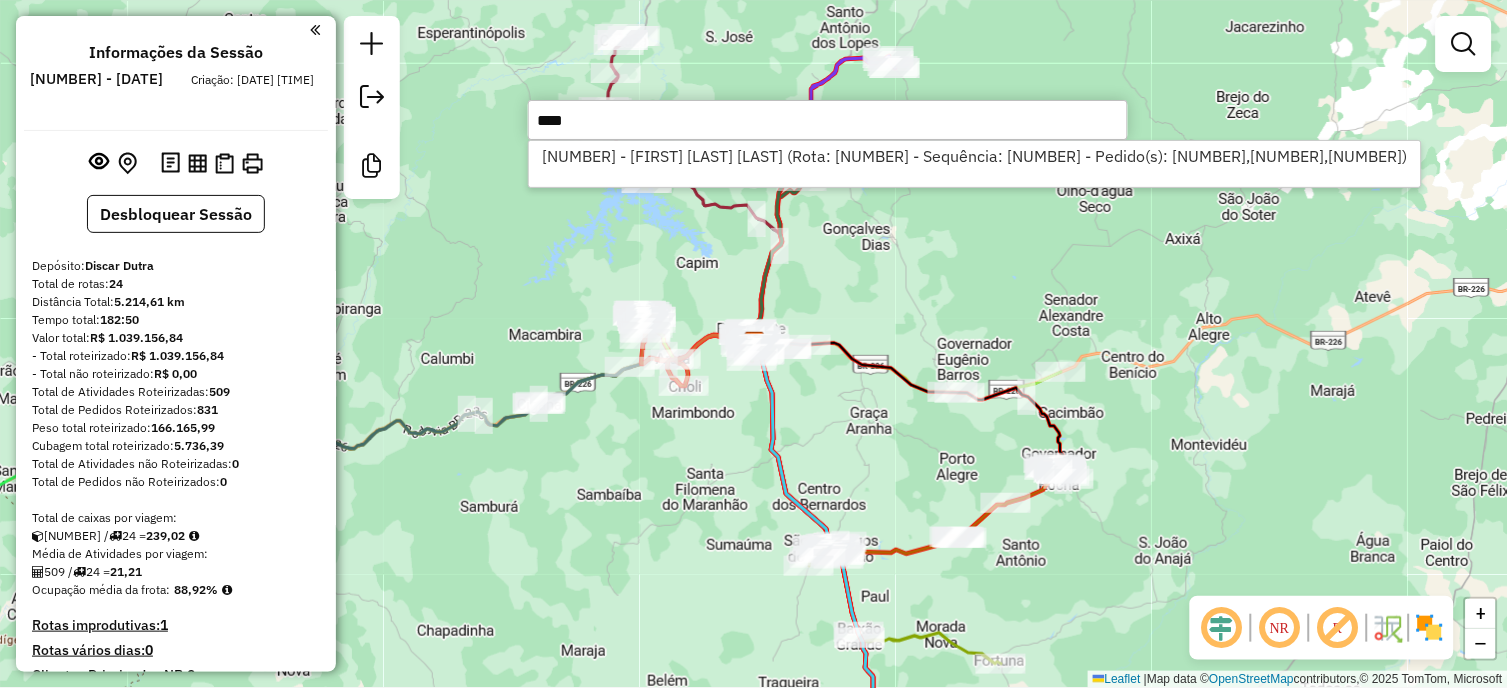 type on "****" 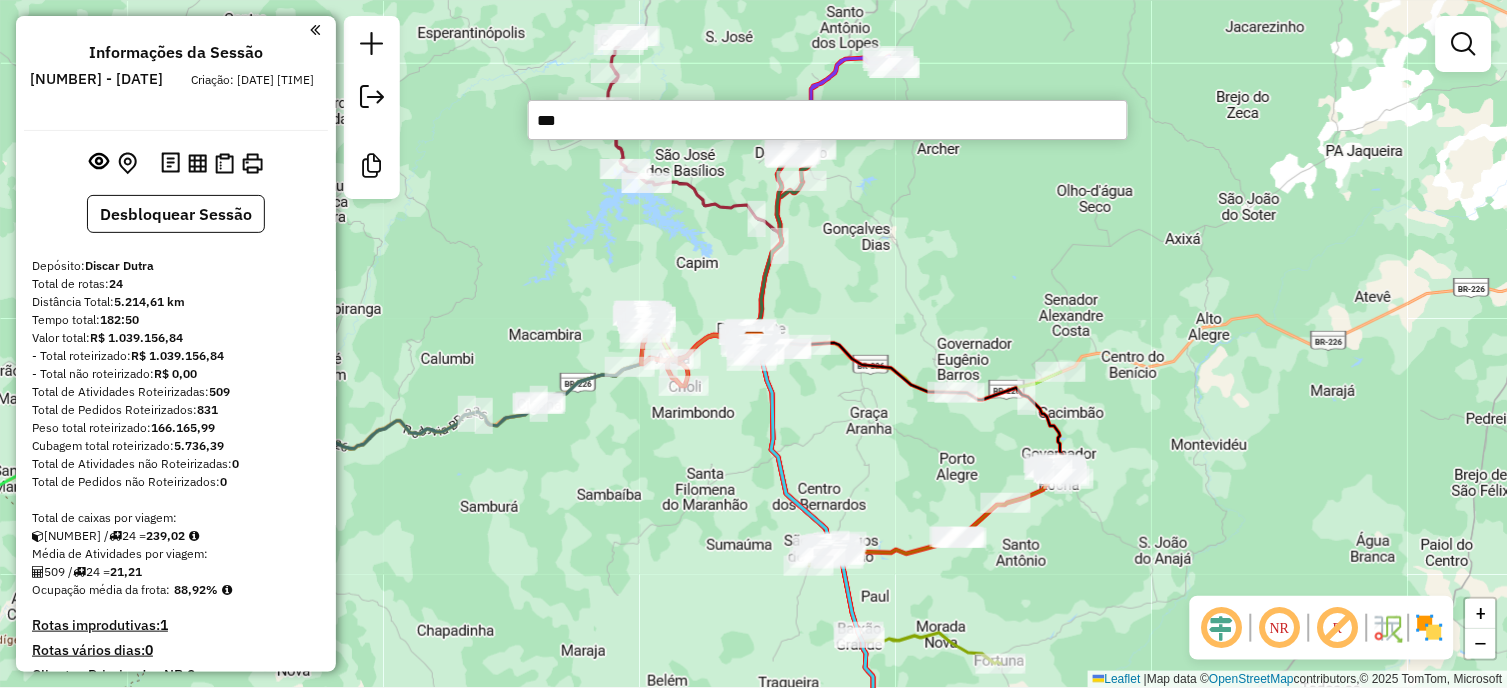 type on "****" 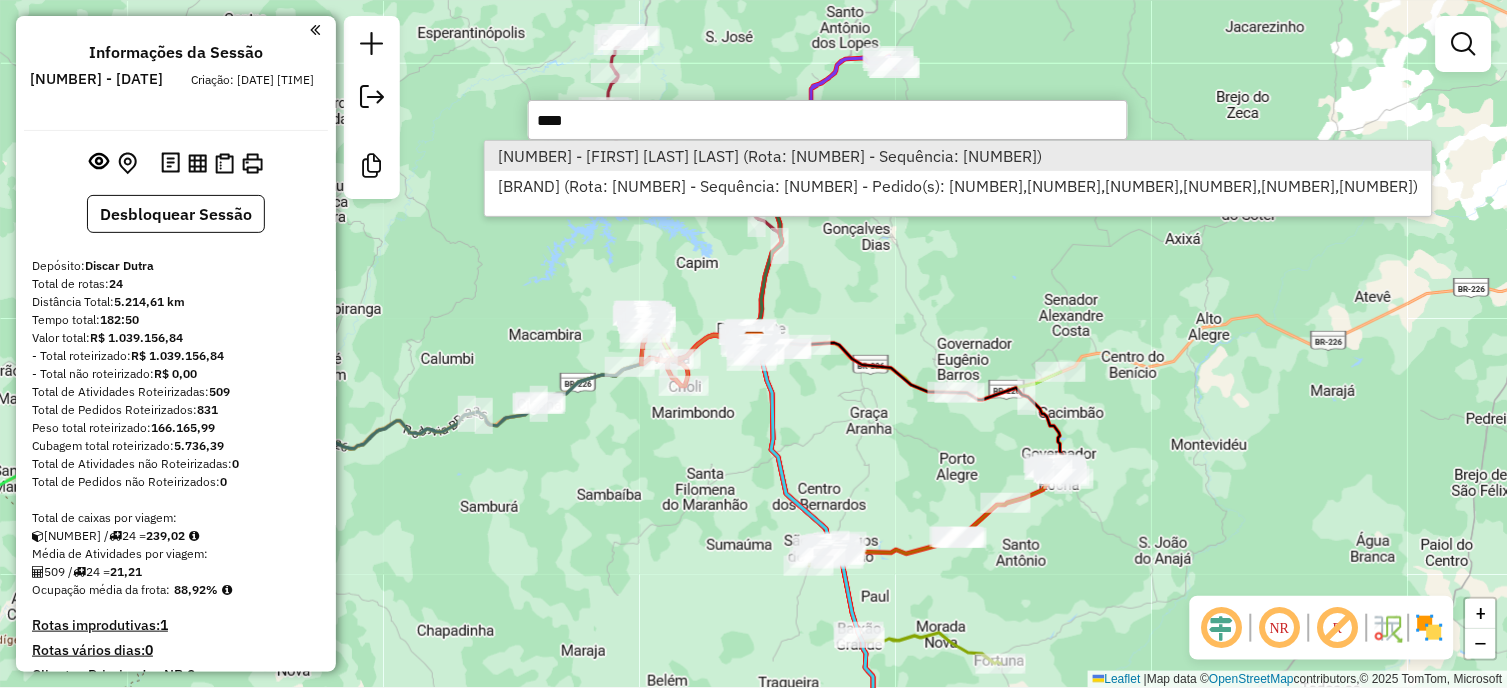 click on "[NUMBER] - [FIRST] [LAST] [LAST] (Rota: [NUMBER] - Sequência: [NUMBER])" at bounding box center (958, 156) 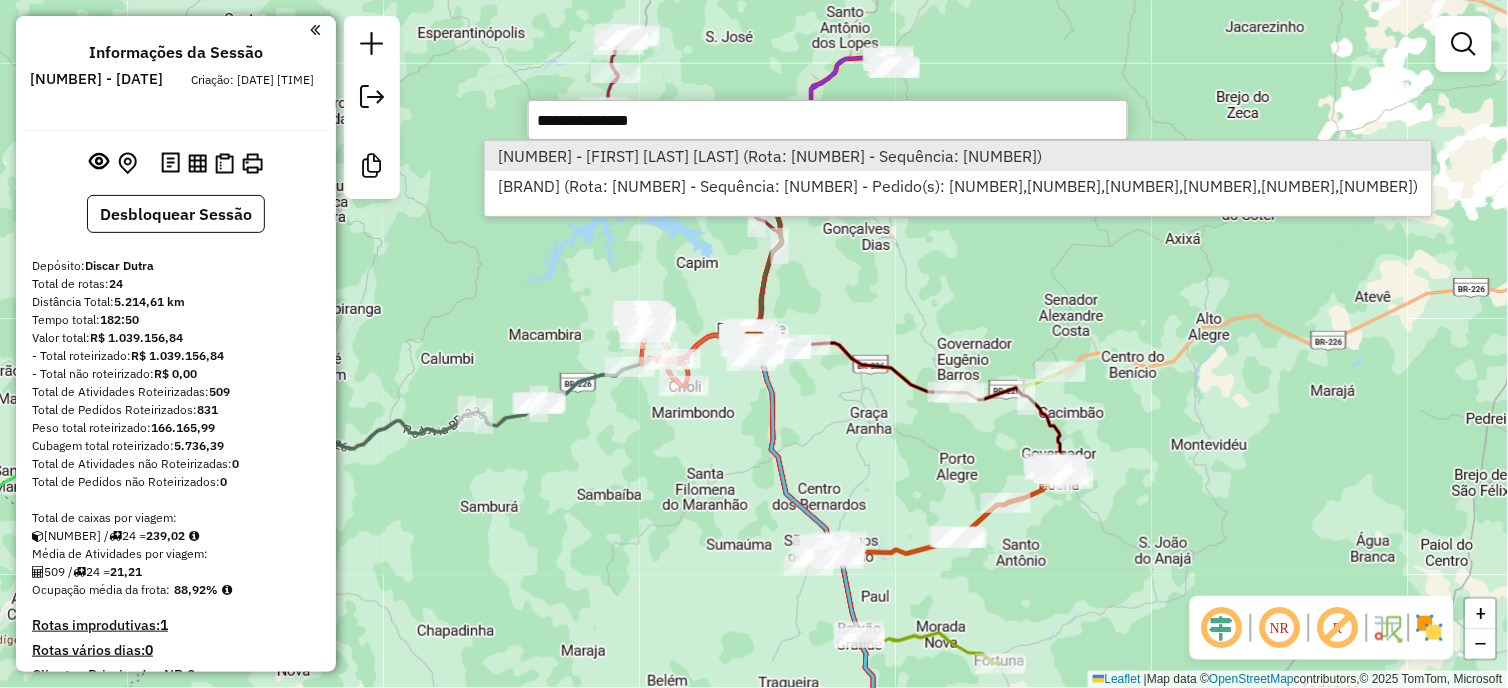 select on "**********" 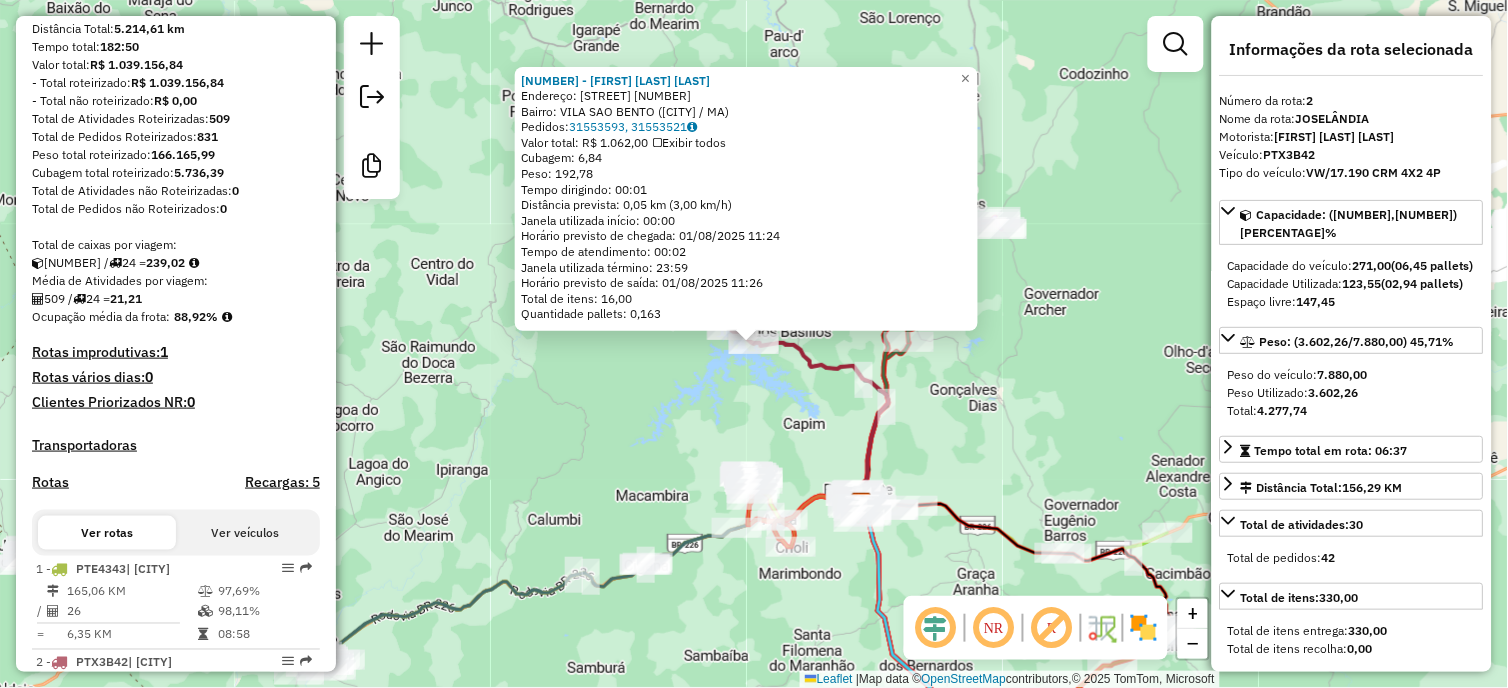 scroll, scrollTop: 905, scrollLeft: 0, axis: vertical 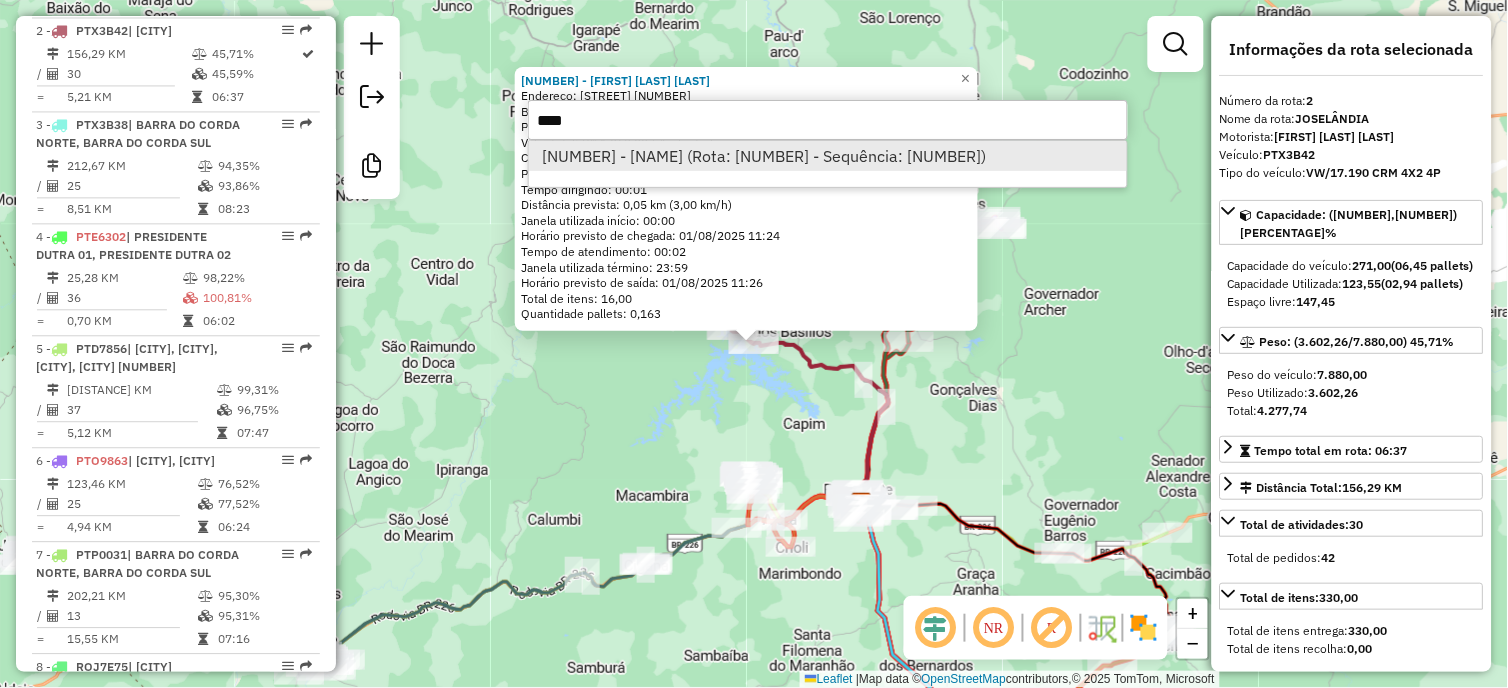 type on "****" 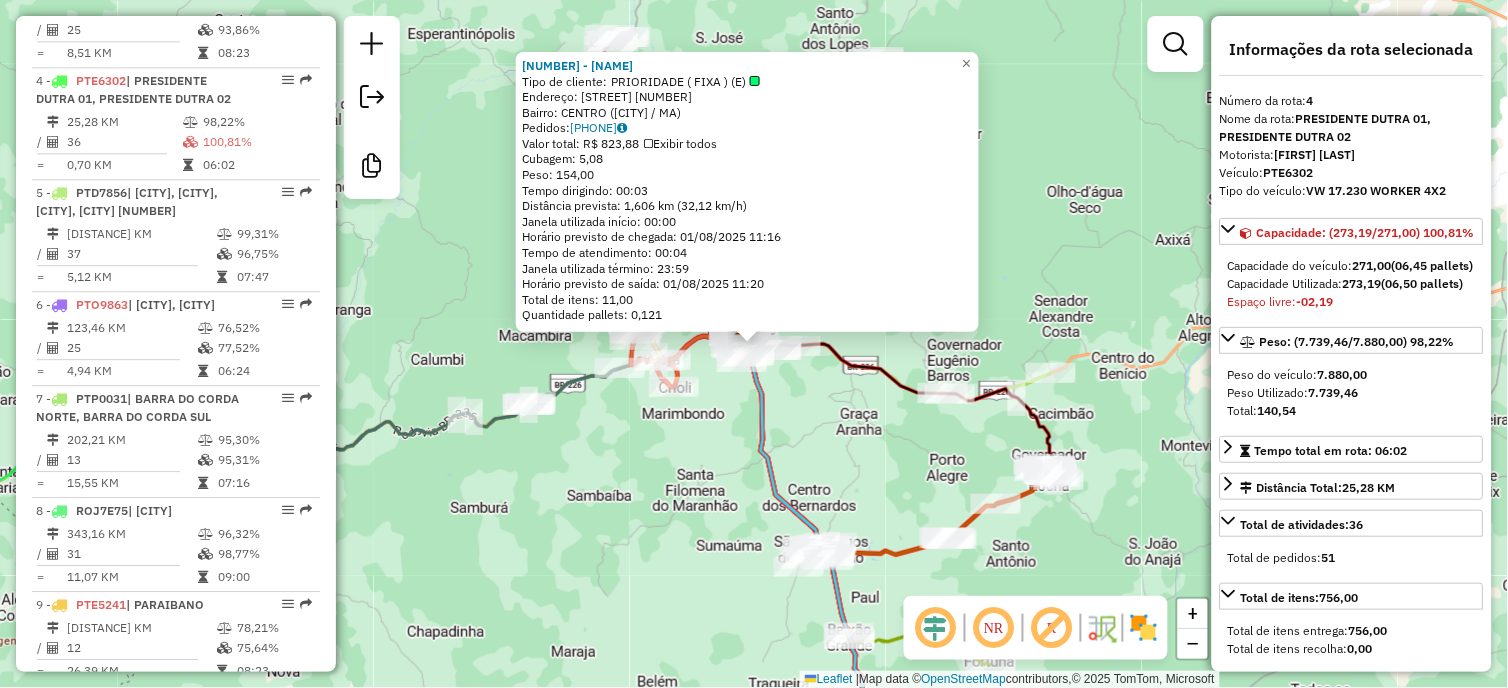 scroll, scrollTop: 1130, scrollLeft: 0, axis: vertical 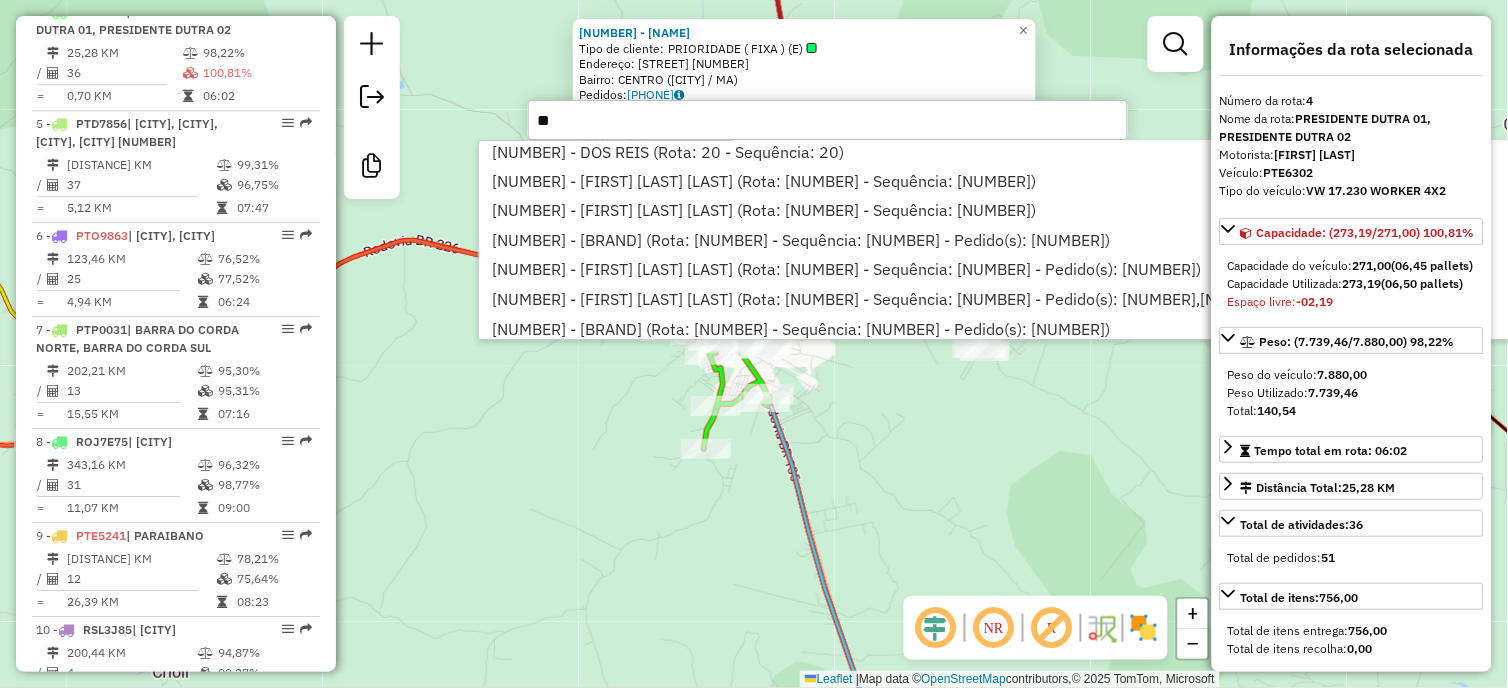 type on "**" 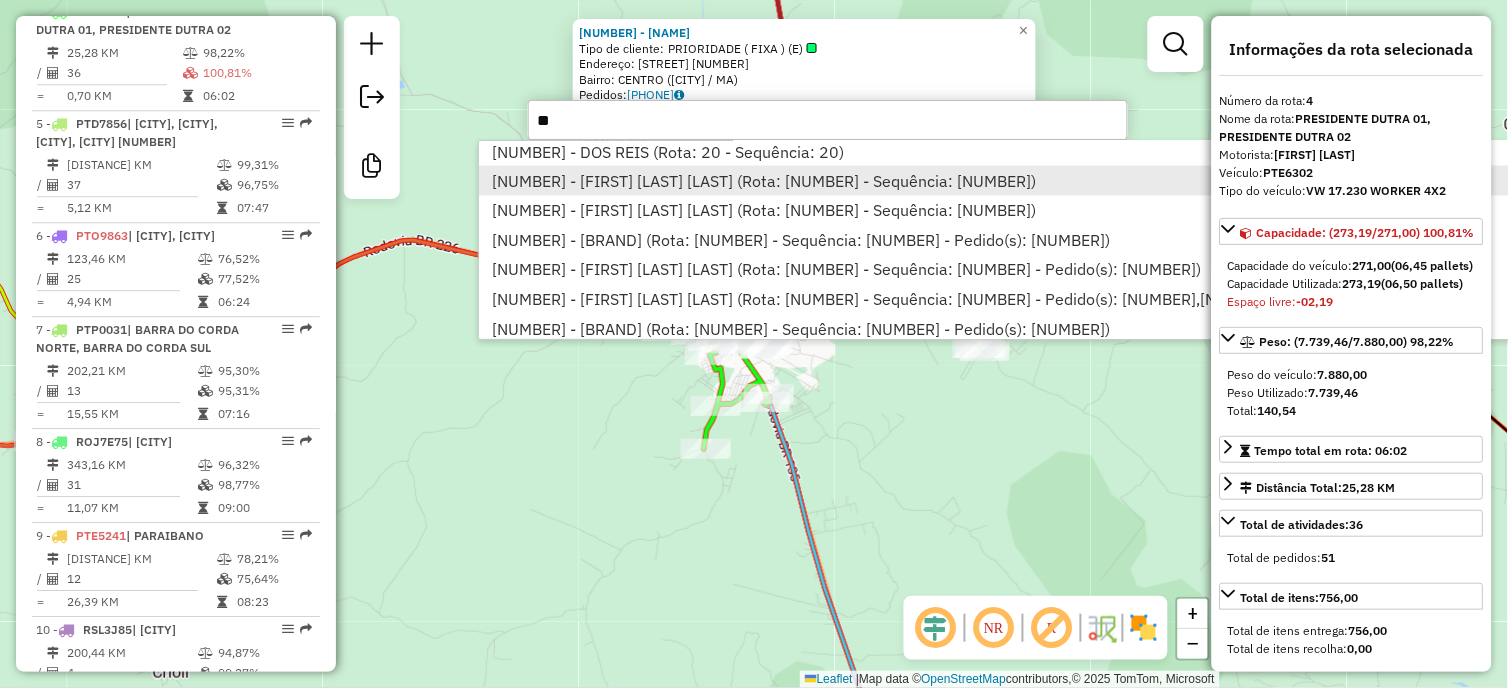 click on "[NUMBER] - [FIRST] [LAST] [LAST] (Rota: [NUMBER] - Sequência: [NUMBER])" at bounding box center (1042, 181) 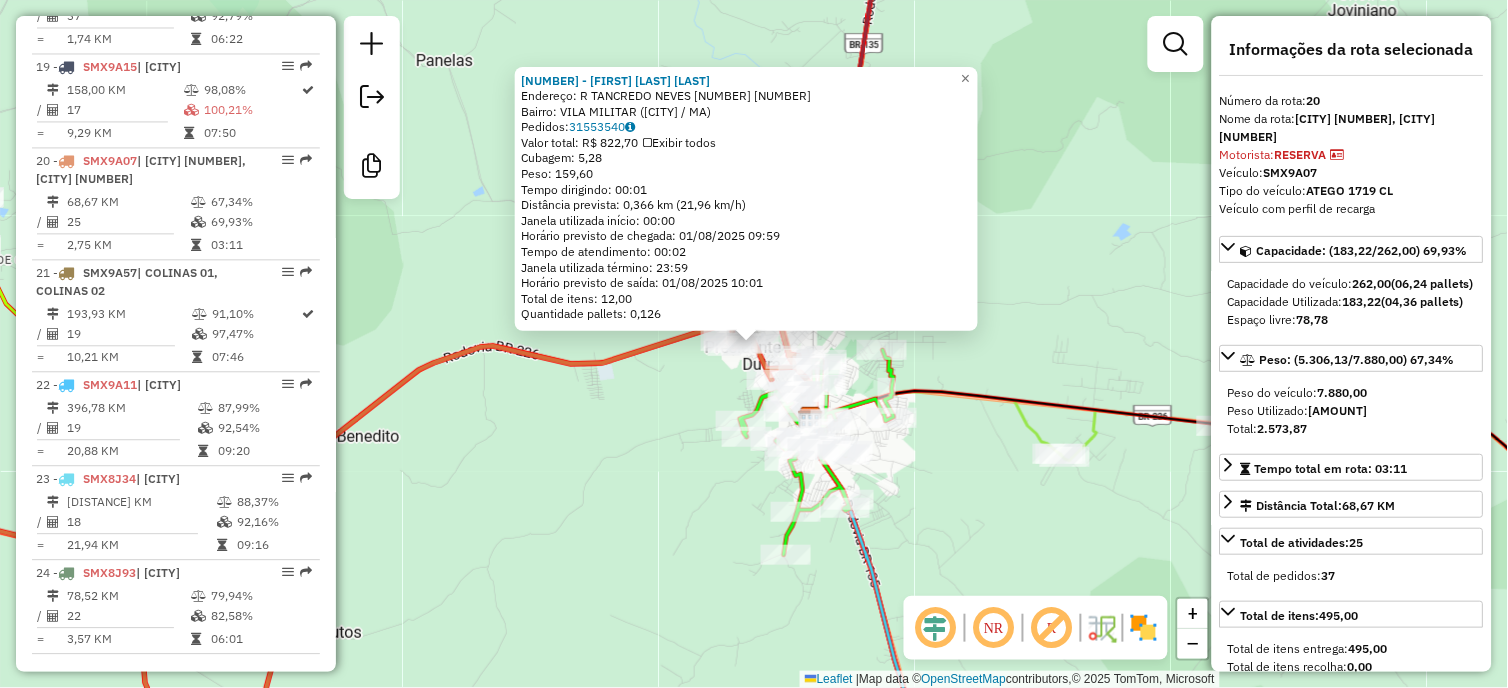 scroll, scrollTop: 2714, scrollLeft: 0, axis: vertical 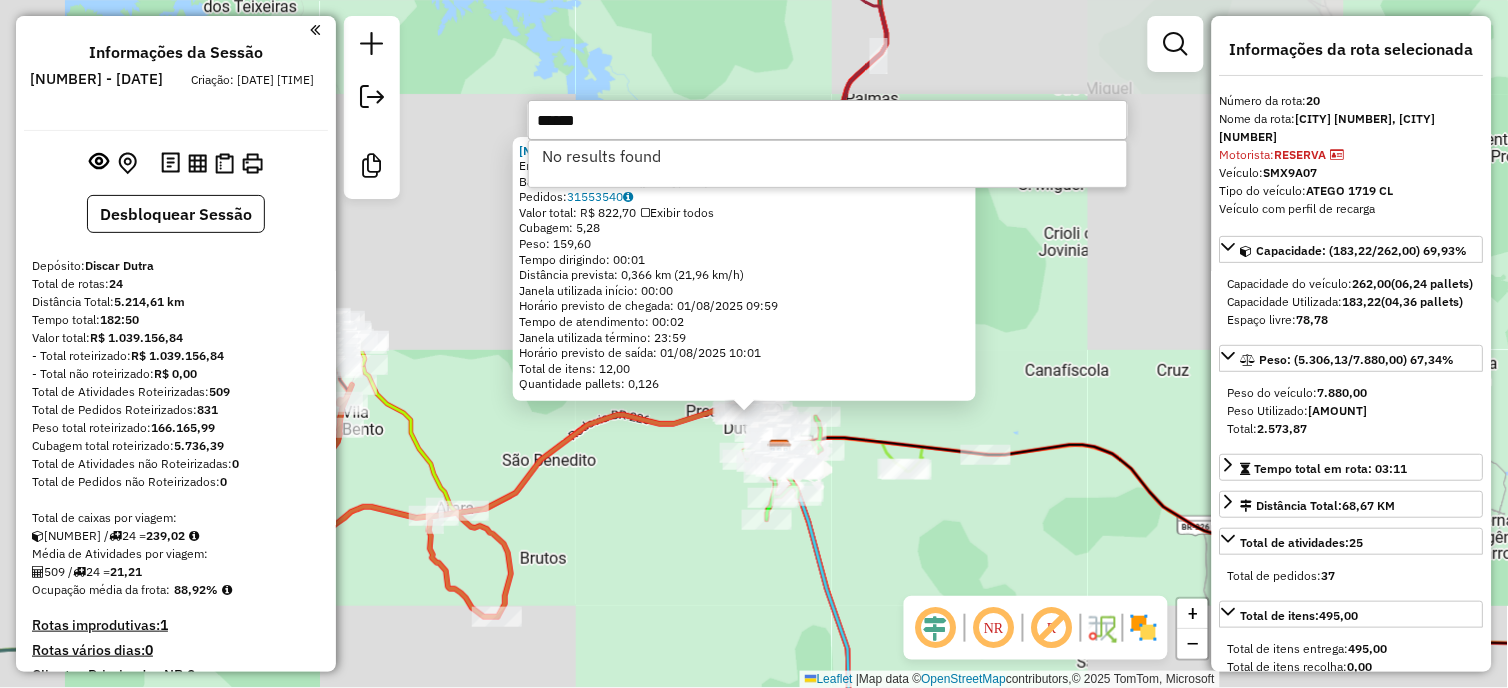 click on "******" at bounding box center (828, 120) 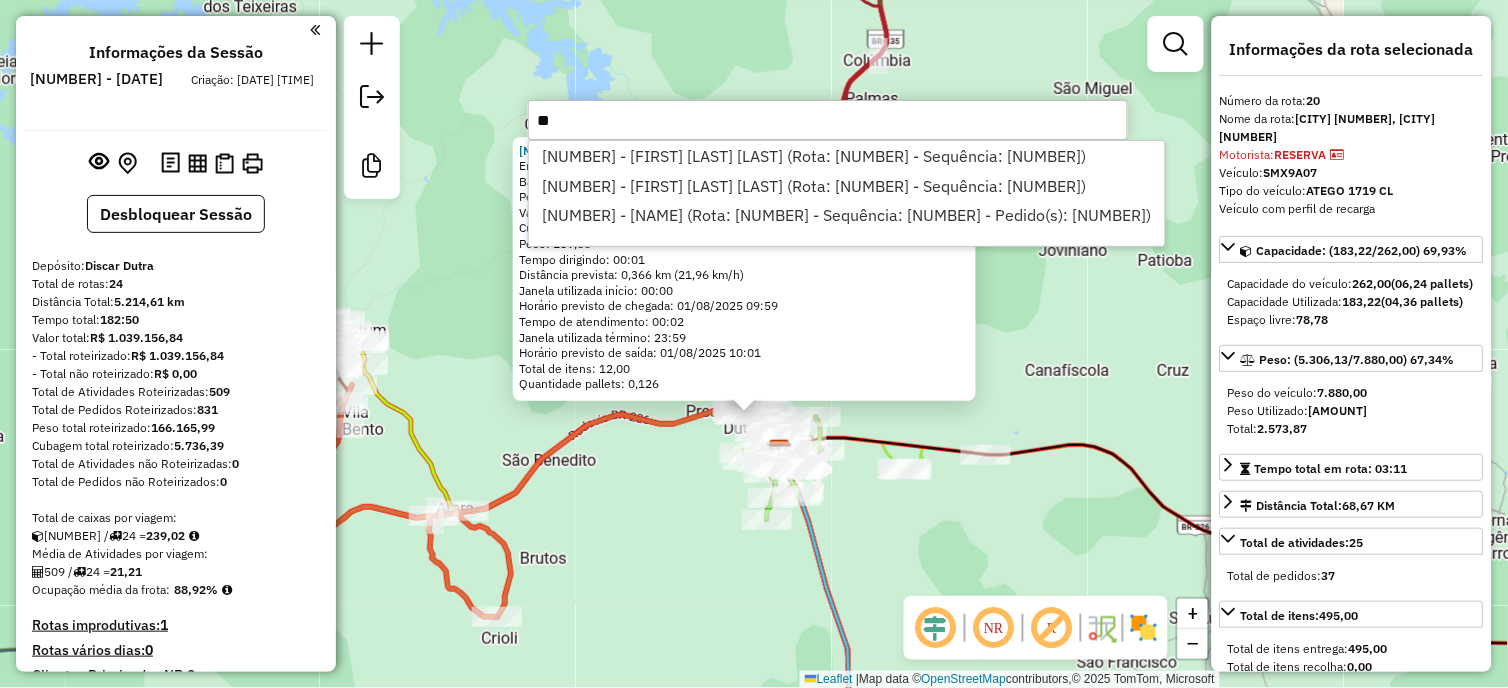 type on "*" 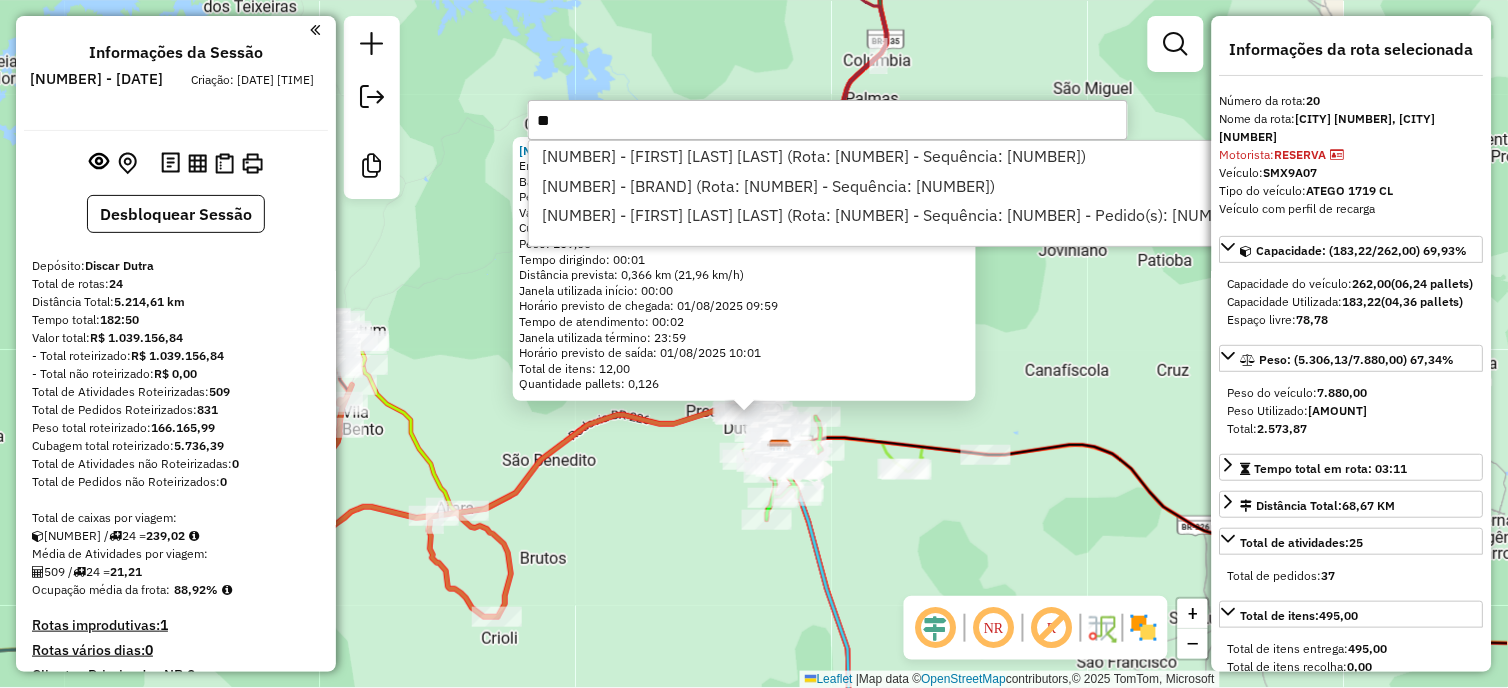 type on "*" 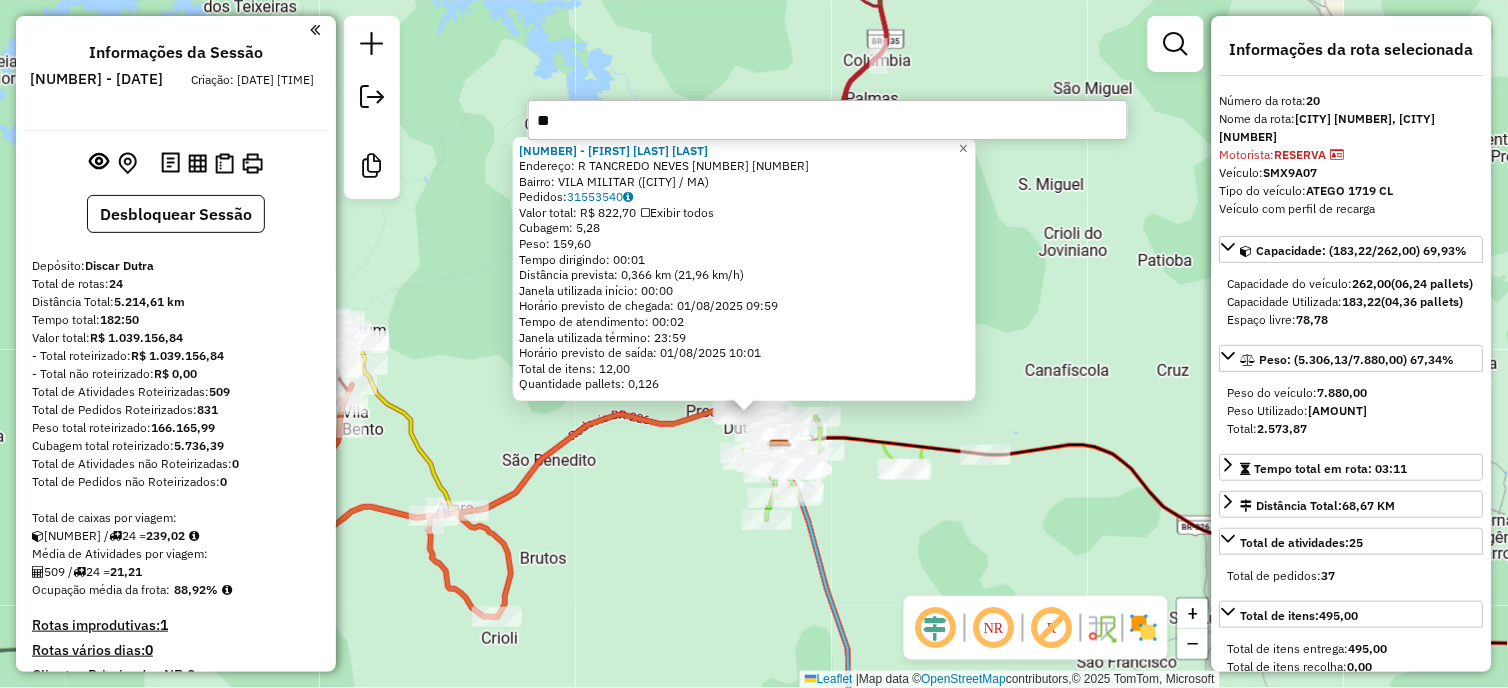 type on "***" 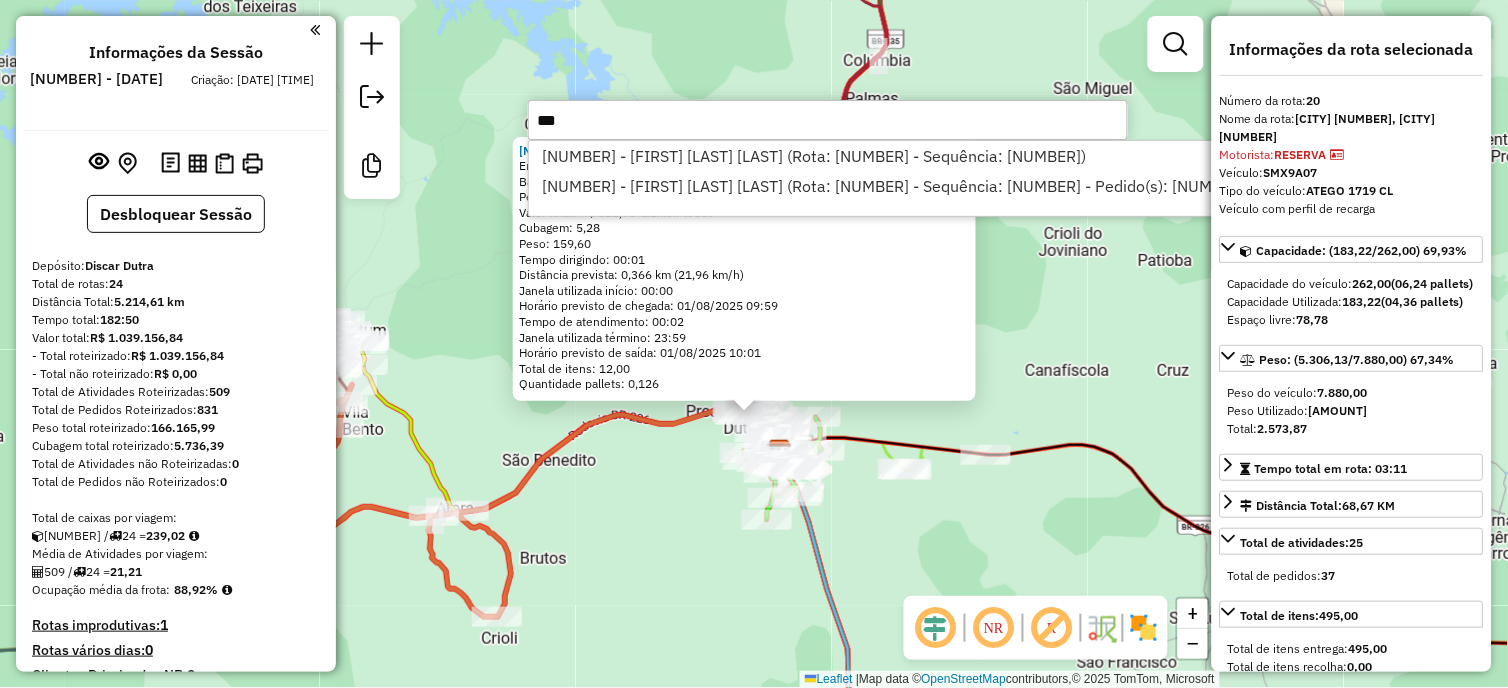 click on "[NUMBER] - [FIRST] [LAST] [LAST]  Endereço: R   TANCREDO NEVES [NUMBER]            [NUMBER]   Bairro: VILA MILITAR ([CITY] / MA)   Pedidos:  [NUMBER]   Valor total: [CURRENCY] [NUMBER]   Exibir todos   Cubagem: [NUMBER]  Peso: [NUMBER]  Tempo dirigindo: [TIME]   Distância prevista: [NUMBER] km ([NUMBER] km/h)   Janela utilizada início: [TIME]   Horário previsto de chegada: [DATE] [TIME]   Tempo de atendimento: [TIME]   Janela utilizada término: [TIME]   Horário previsto de saída: [DATE] [TIME]   Total de itens: [NUMBER]   Quantidade pallets: [NUMBER]  × Janela de atendimento Grade de atendimento Capacidade Transportadoras Veículos Cliente Pedidos  Rotas Selecione os dias de semana para filtrar as janelas de atendimento  Seg   Ter   Qua   Qui   Sex   Sáb   Dom  Informe o período da janela de atendimento: De: Até:  Filtrar exatamente a janela do cliente  Considerar janela de atendimento padrão  Selecione os dias de semana para filtrar as grades de atendimento  Seg   Ter   Qua   Qui   Sex   Sáb   Dom   Peso mínimo:   De:   Até:" 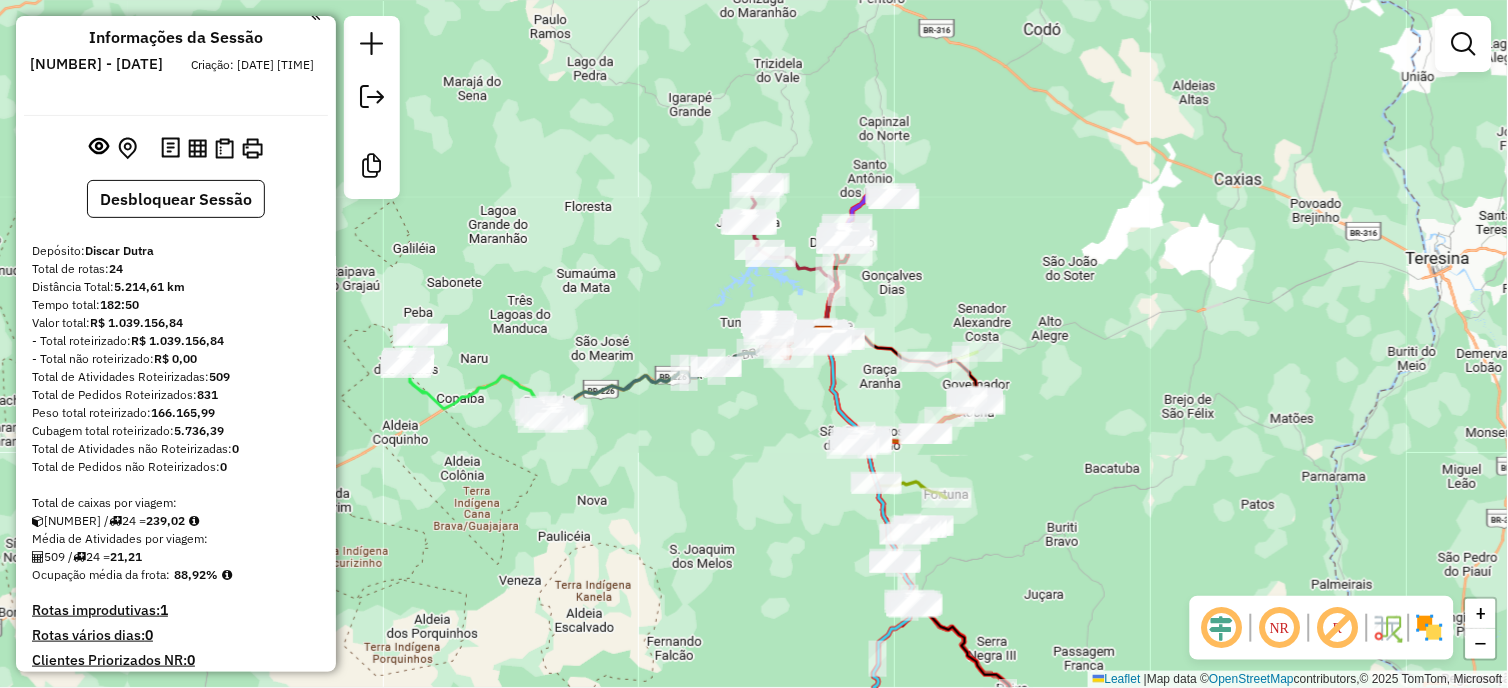 scroll, scrollTop: 0, scrollLeft: 0, axis: both 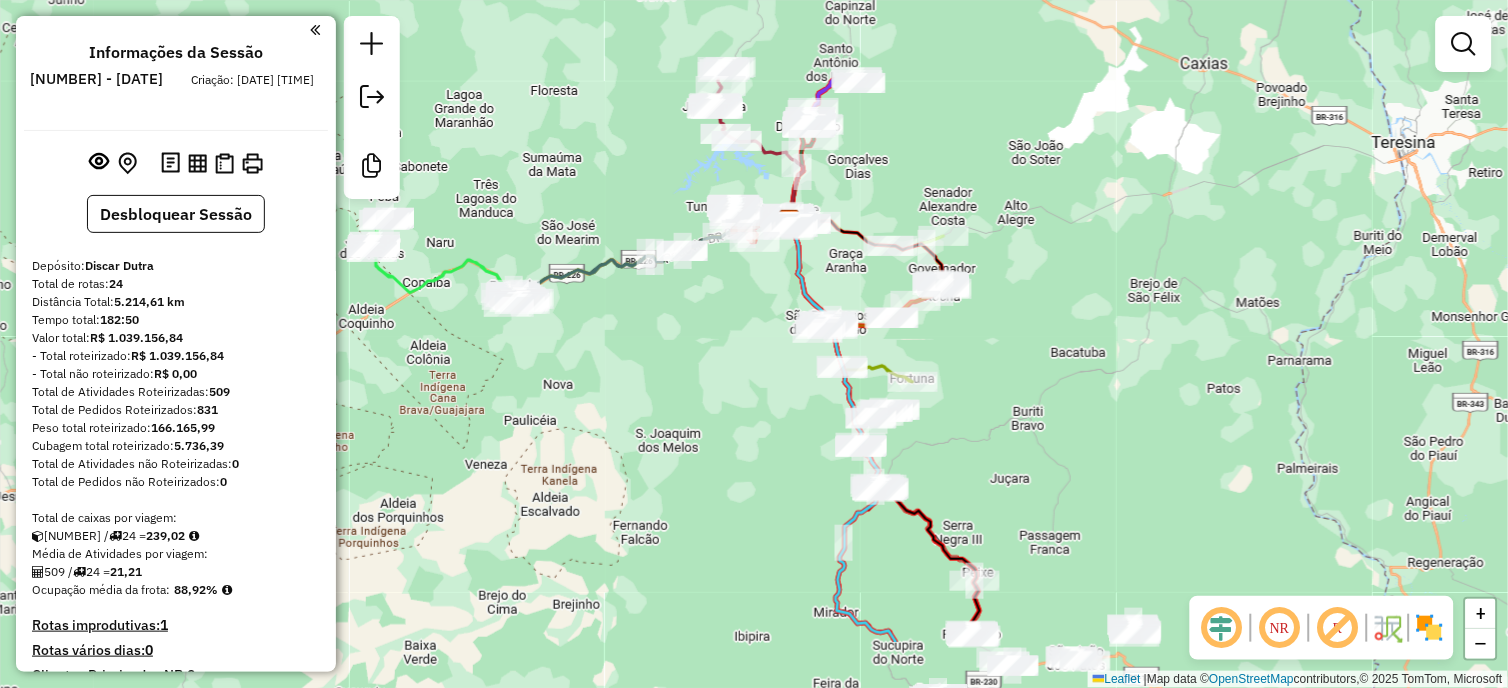 drag, startPoint x: 744, startPoint y: 511, endPoint x: 710, endPoint y: 395, distance: 120.880104 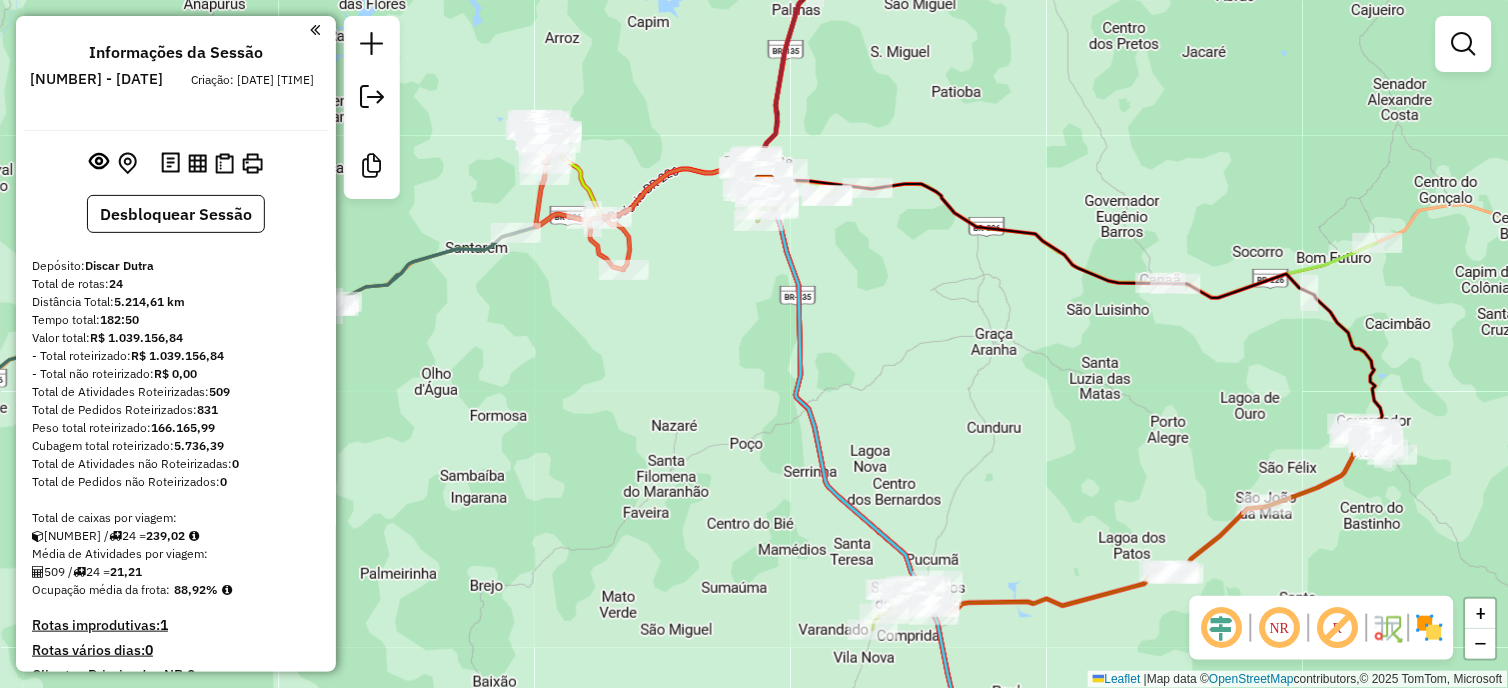 drag, startPoint x: 844, startPoint y: 336, endPoint x: 863, endPoint y: 416, distance: 82.2253 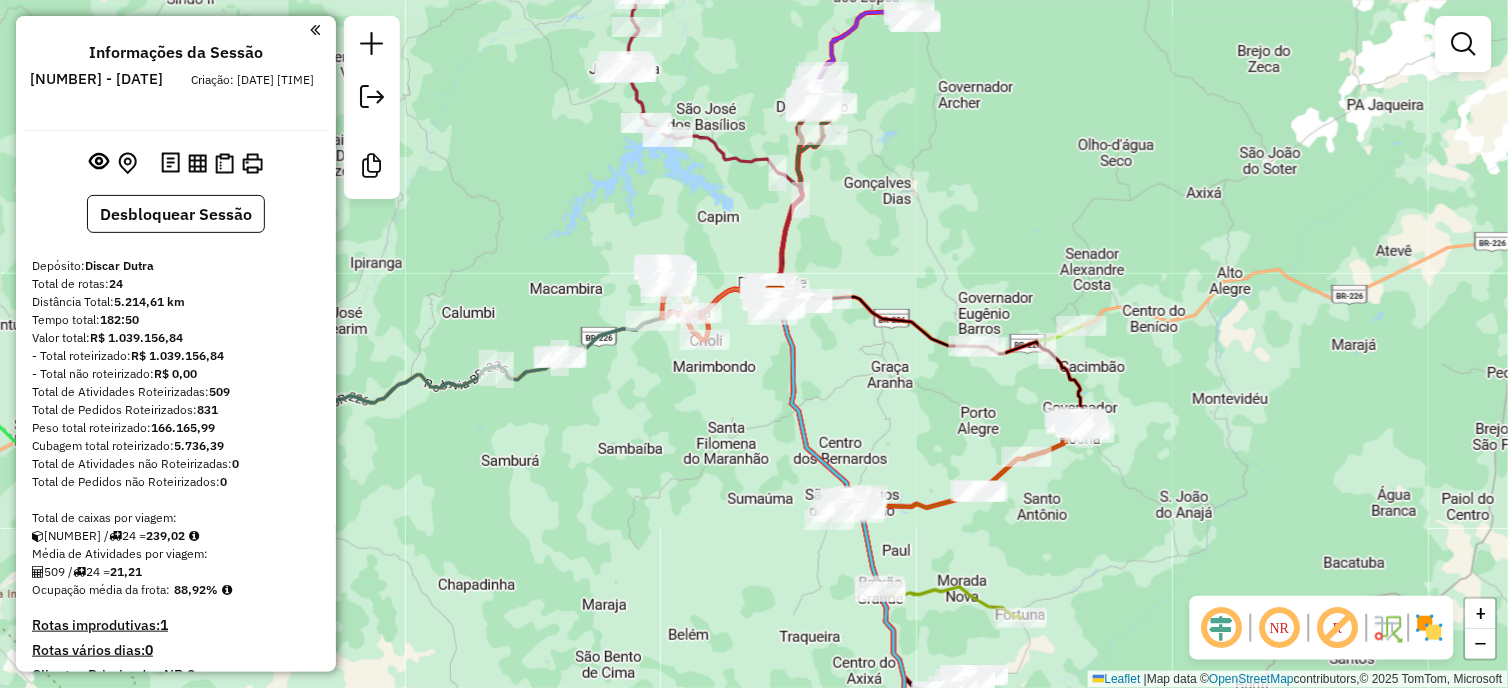 drag, startPoint x: 960, startPoint y: 441, endPoint x: 910, endPoint y: 398, distance: 65.946945 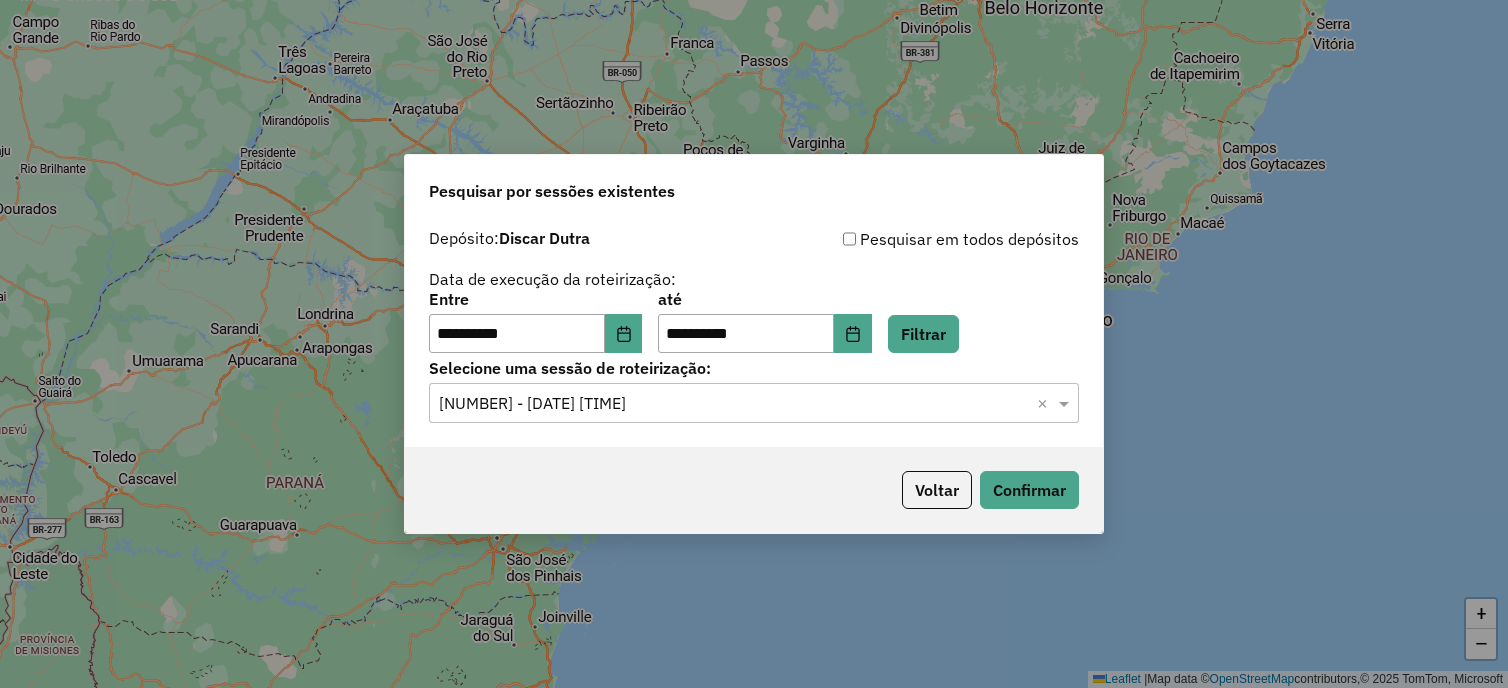 scroll, scrollTop: 0, scrollLeft: 0, axis: both 